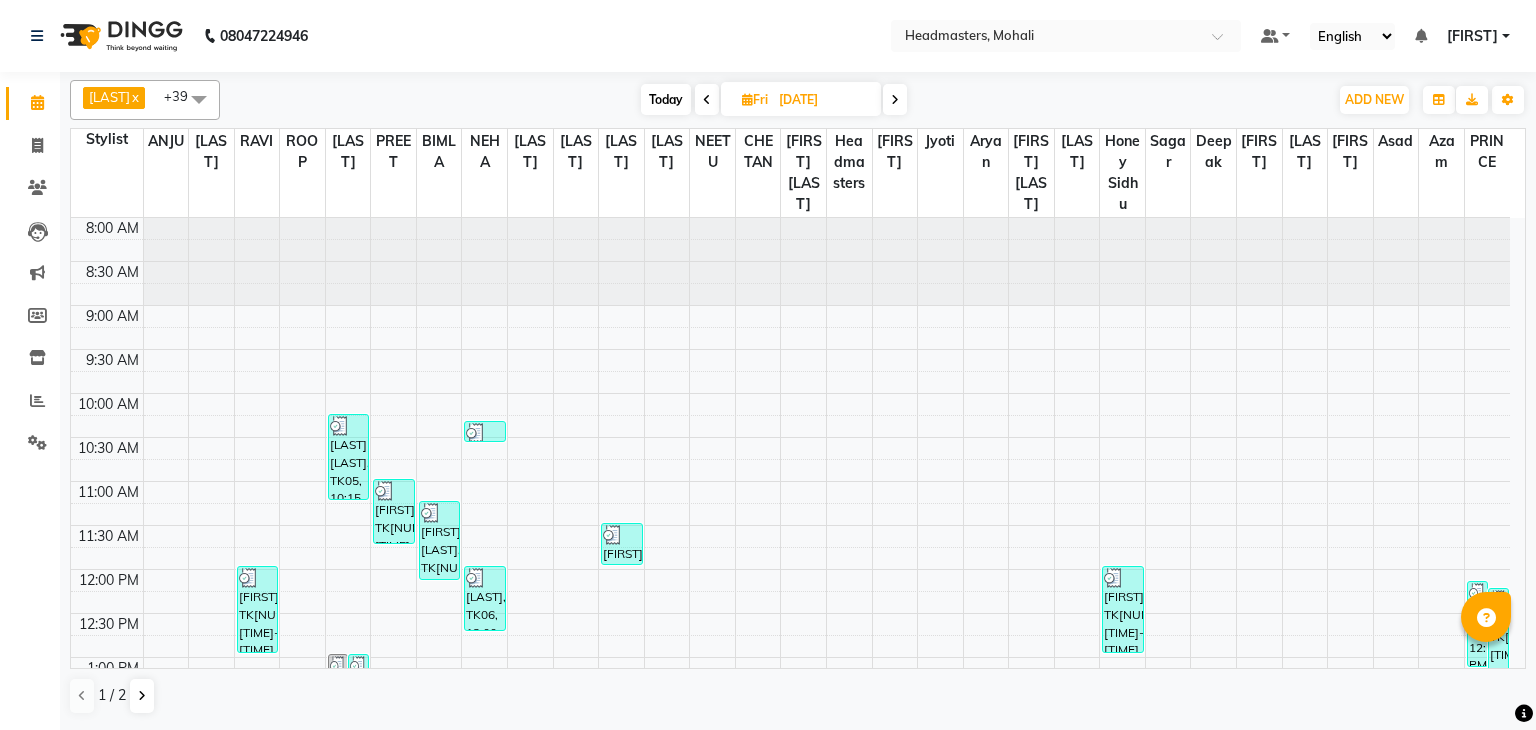 scroll, scrollTop: 0, scrollLeft: 0, axis: both 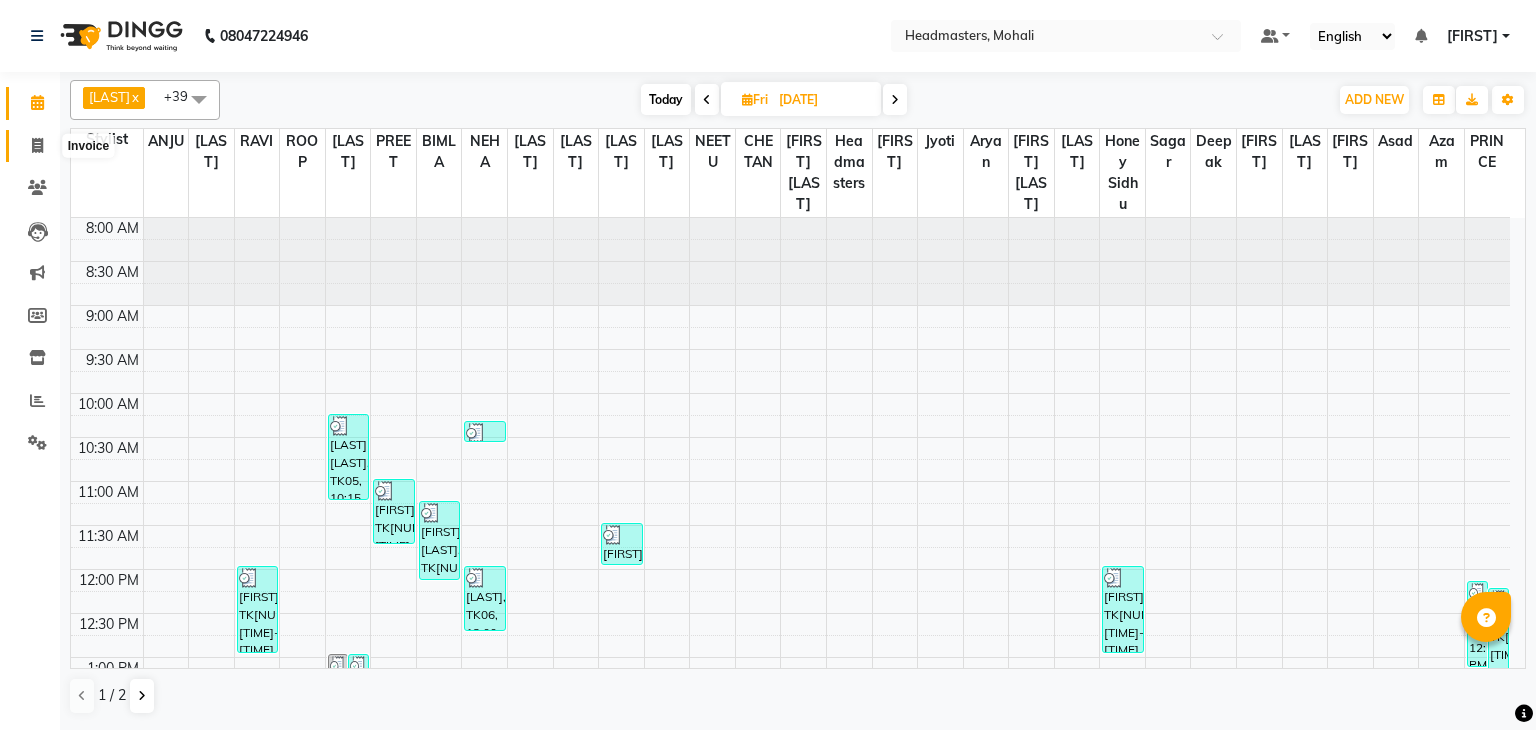 click 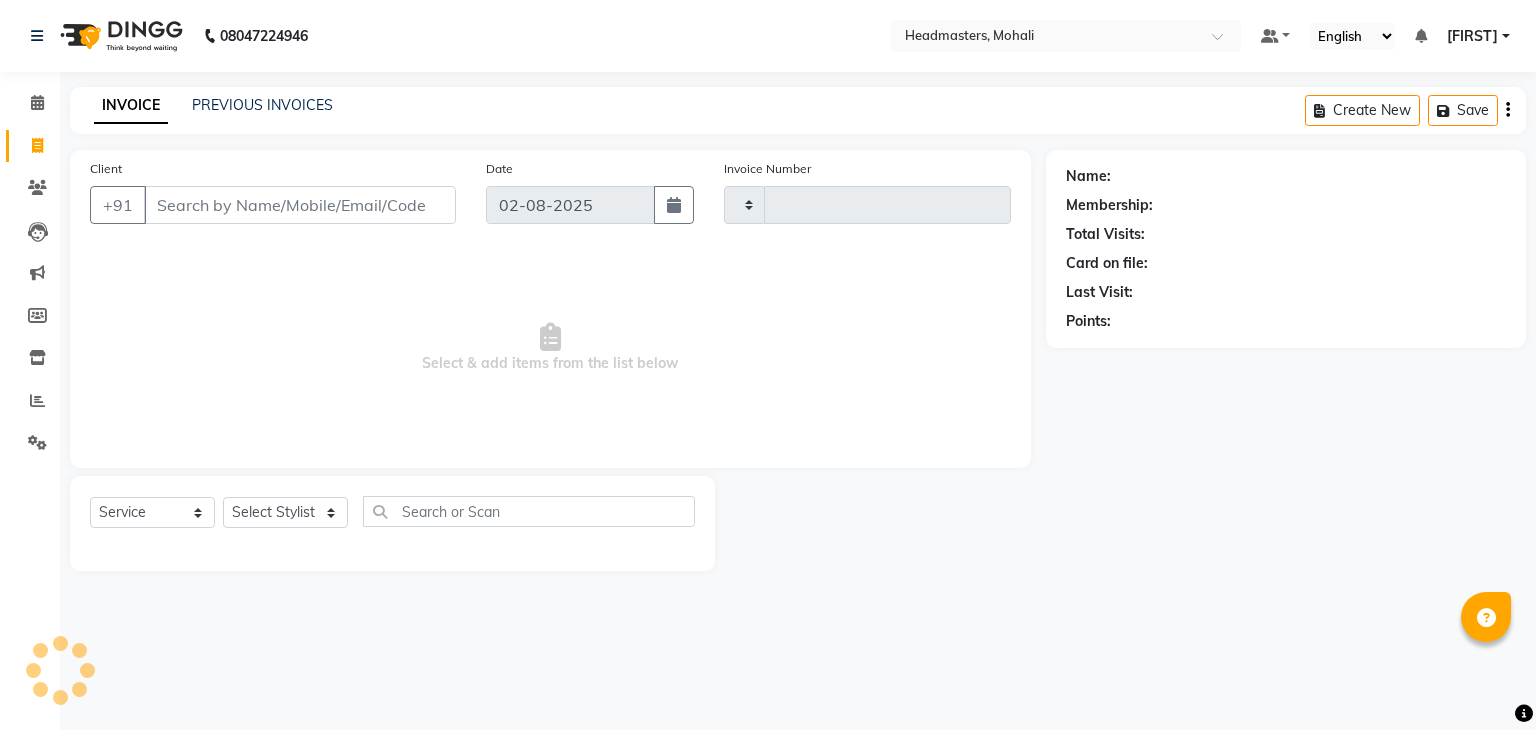 type on "6907" 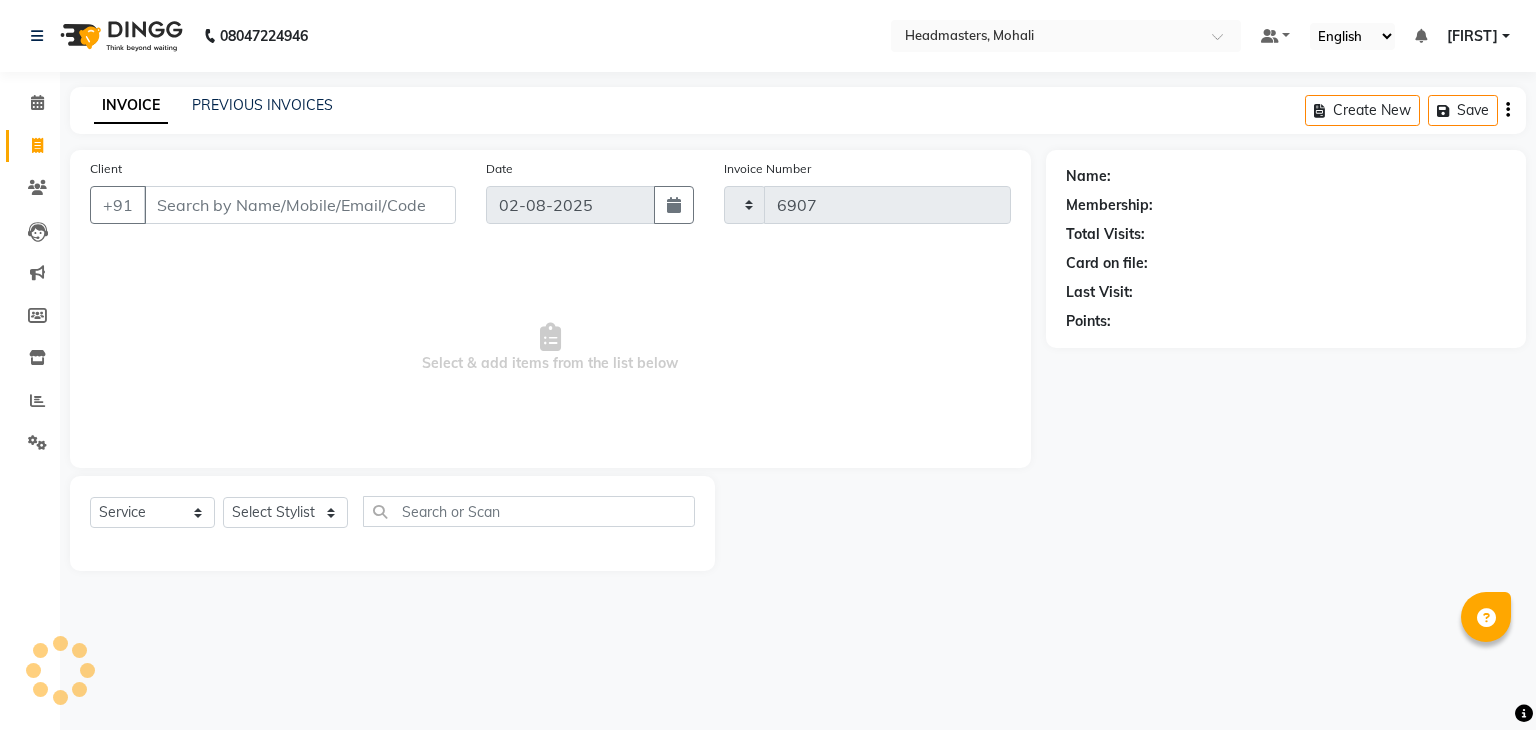 select on "6604" 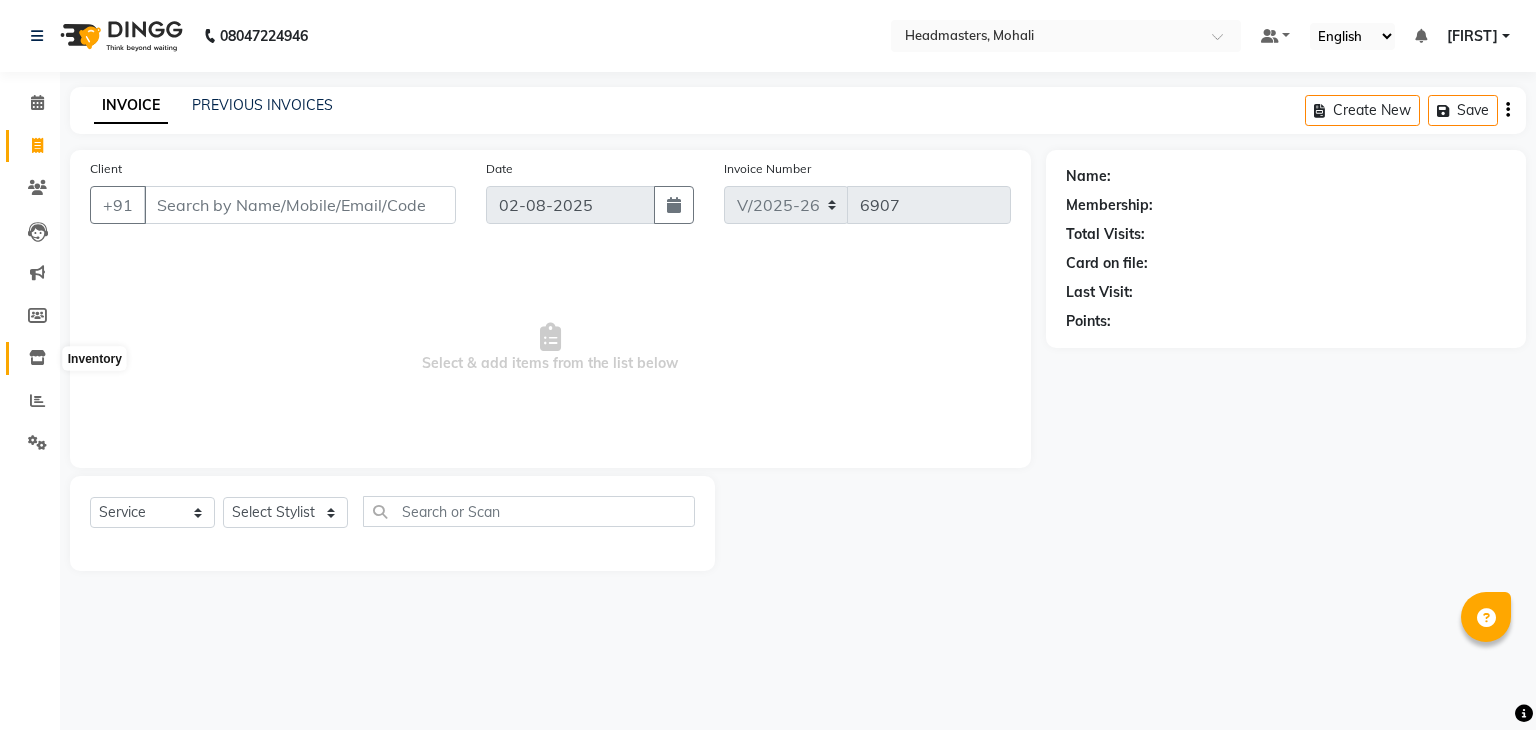 click 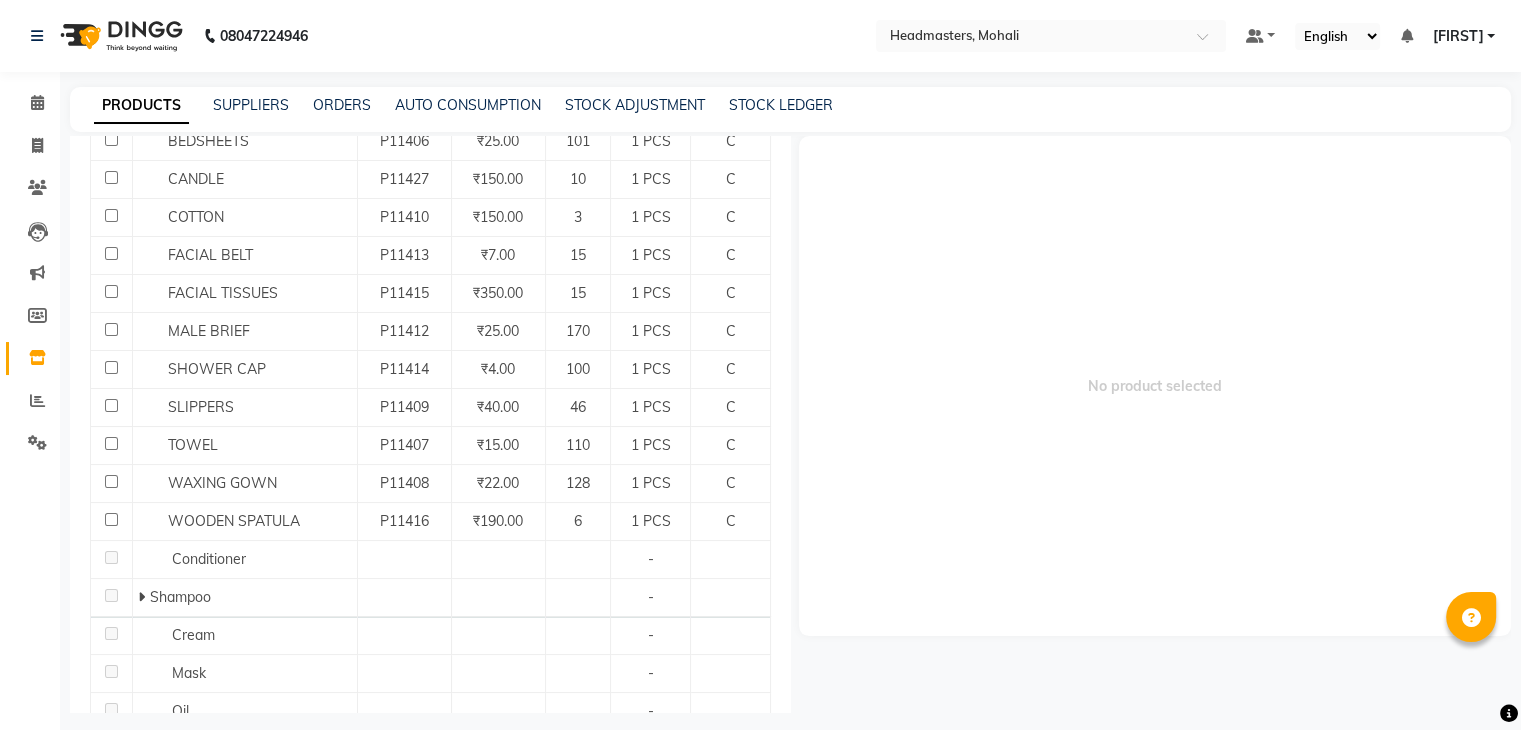 scroll, scrollTop: 435, scrollLeft: 0, axis: vertical 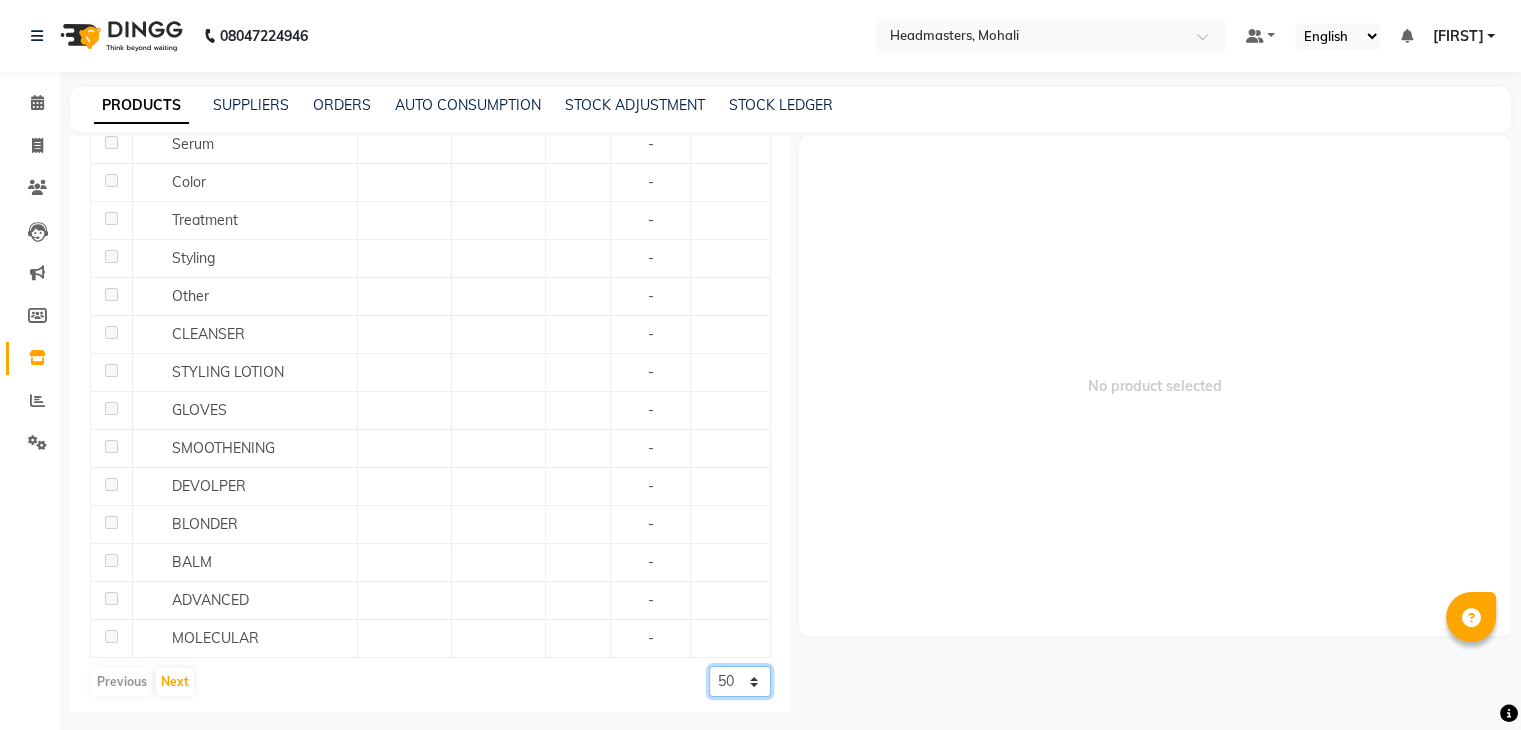 click on "50 100 500" 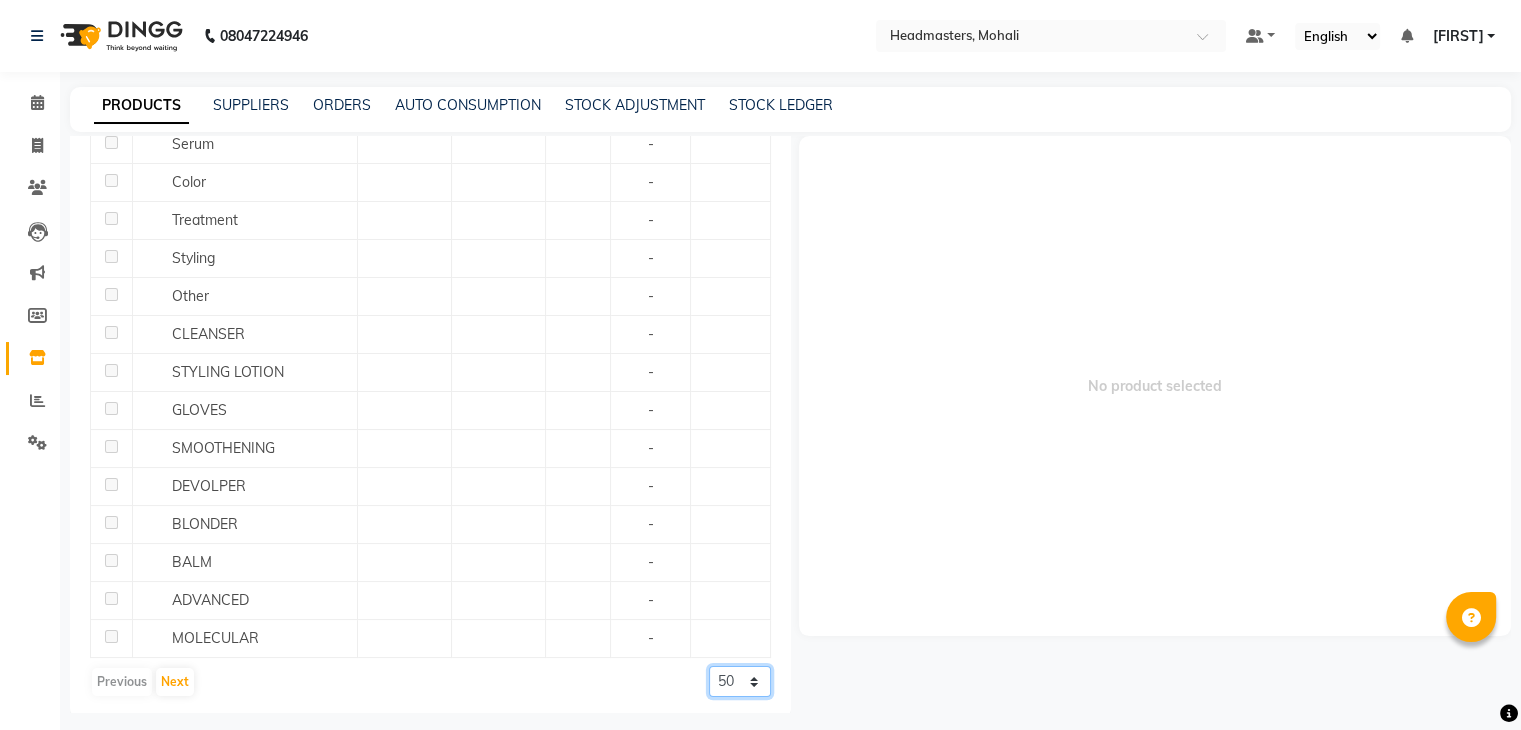 select on "500" 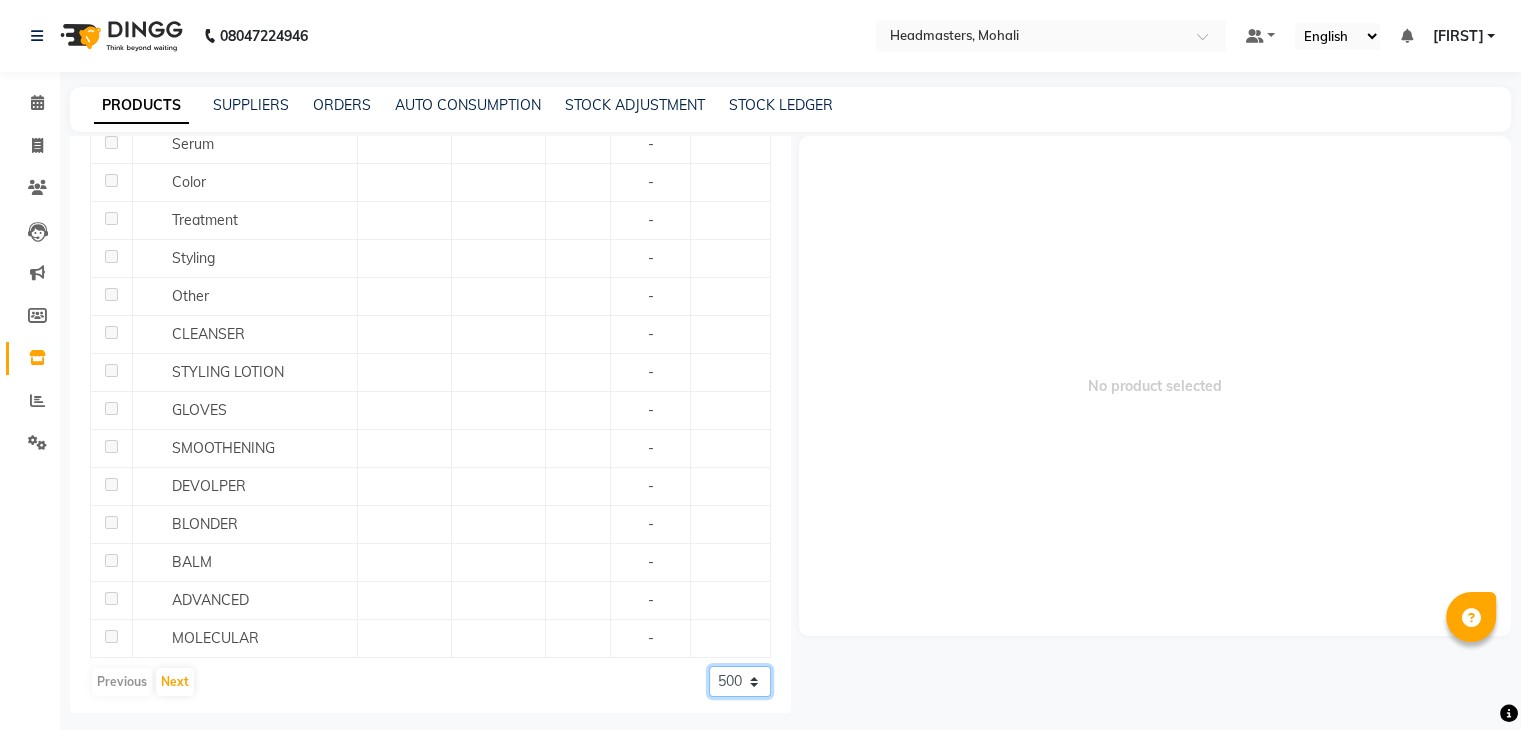 click on "50 100 500" 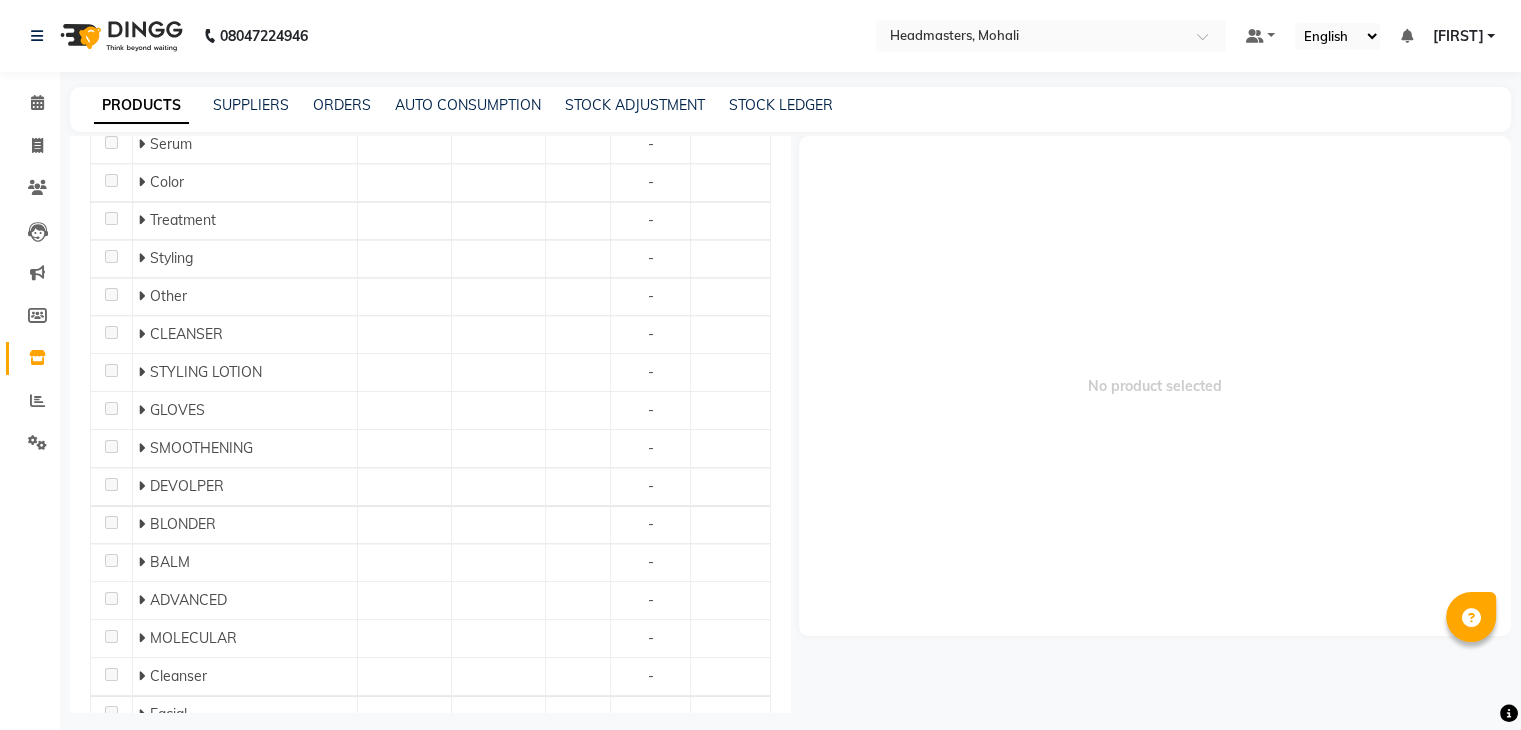 scroll, scrollTop: 945, scrollLeft: 0, axis: vertical 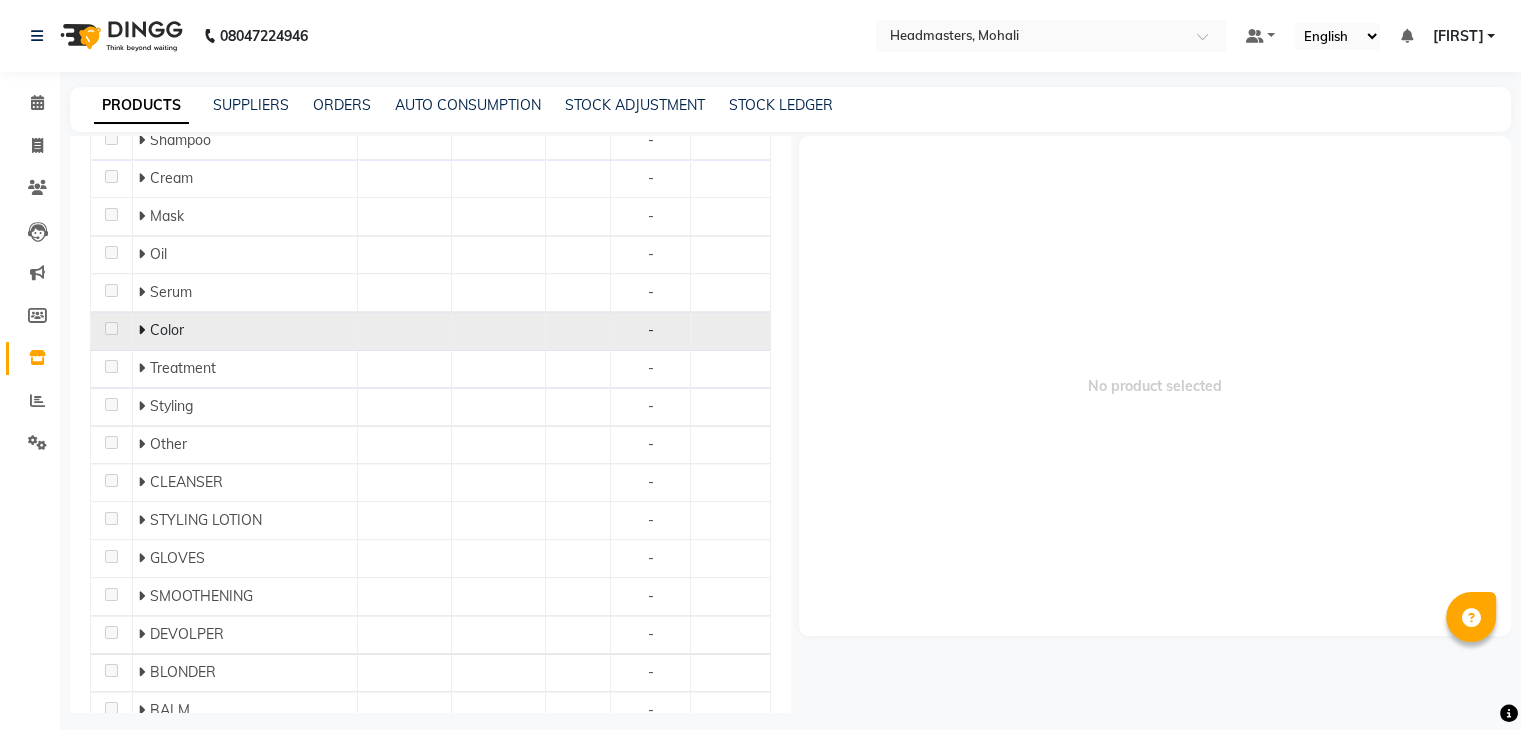 click 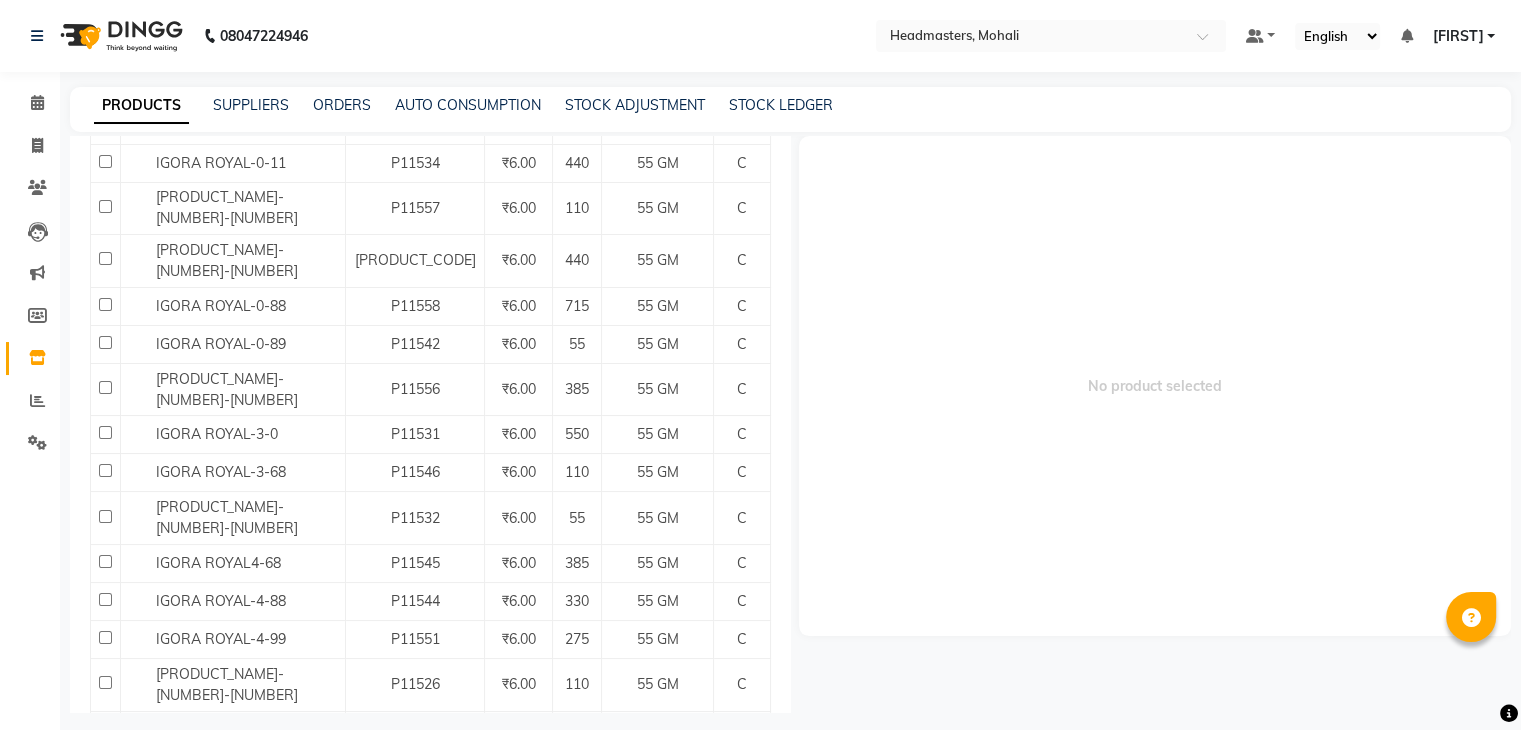 scroll, scrollTop: 952, scrollLeft: 0, axis: vertical 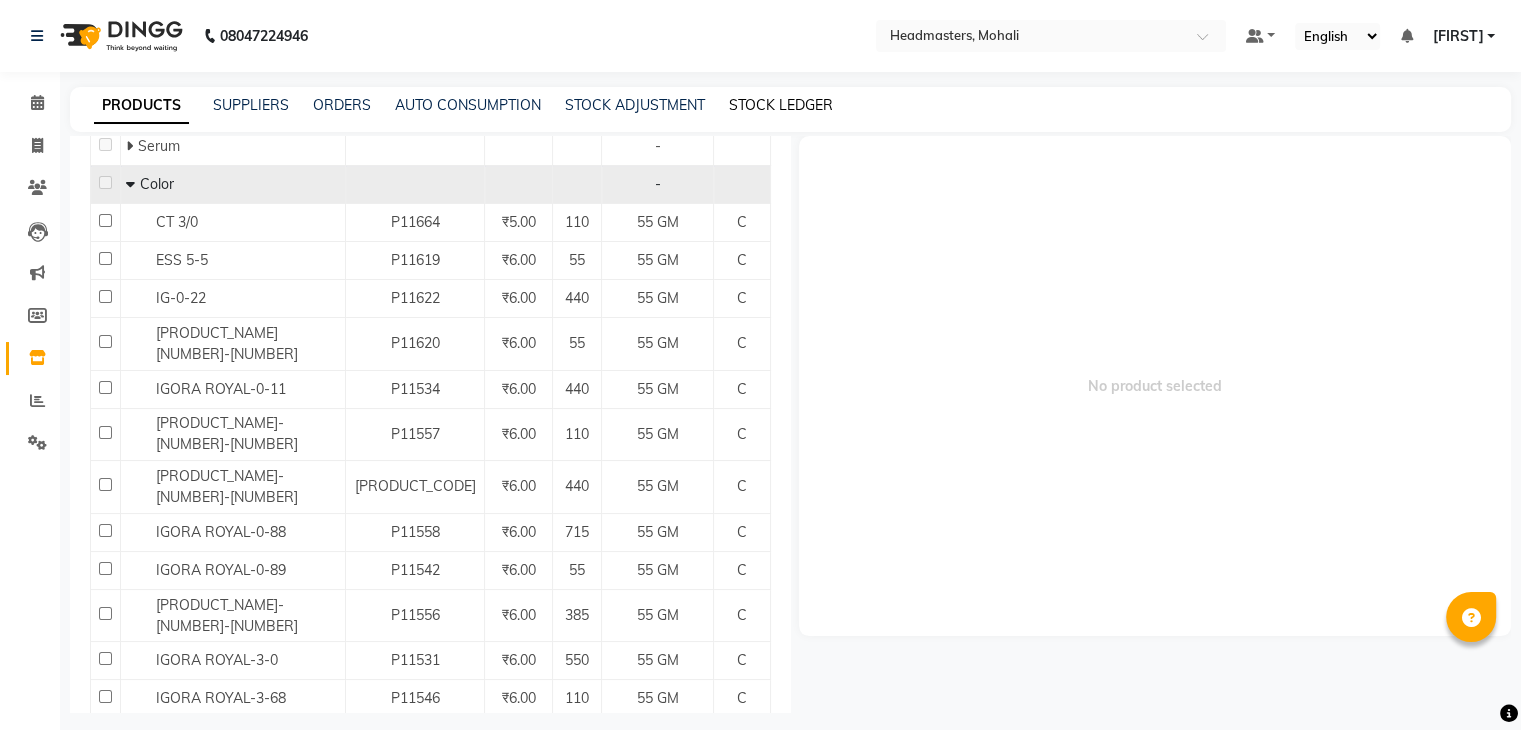 click on "STOCK LEDGER" 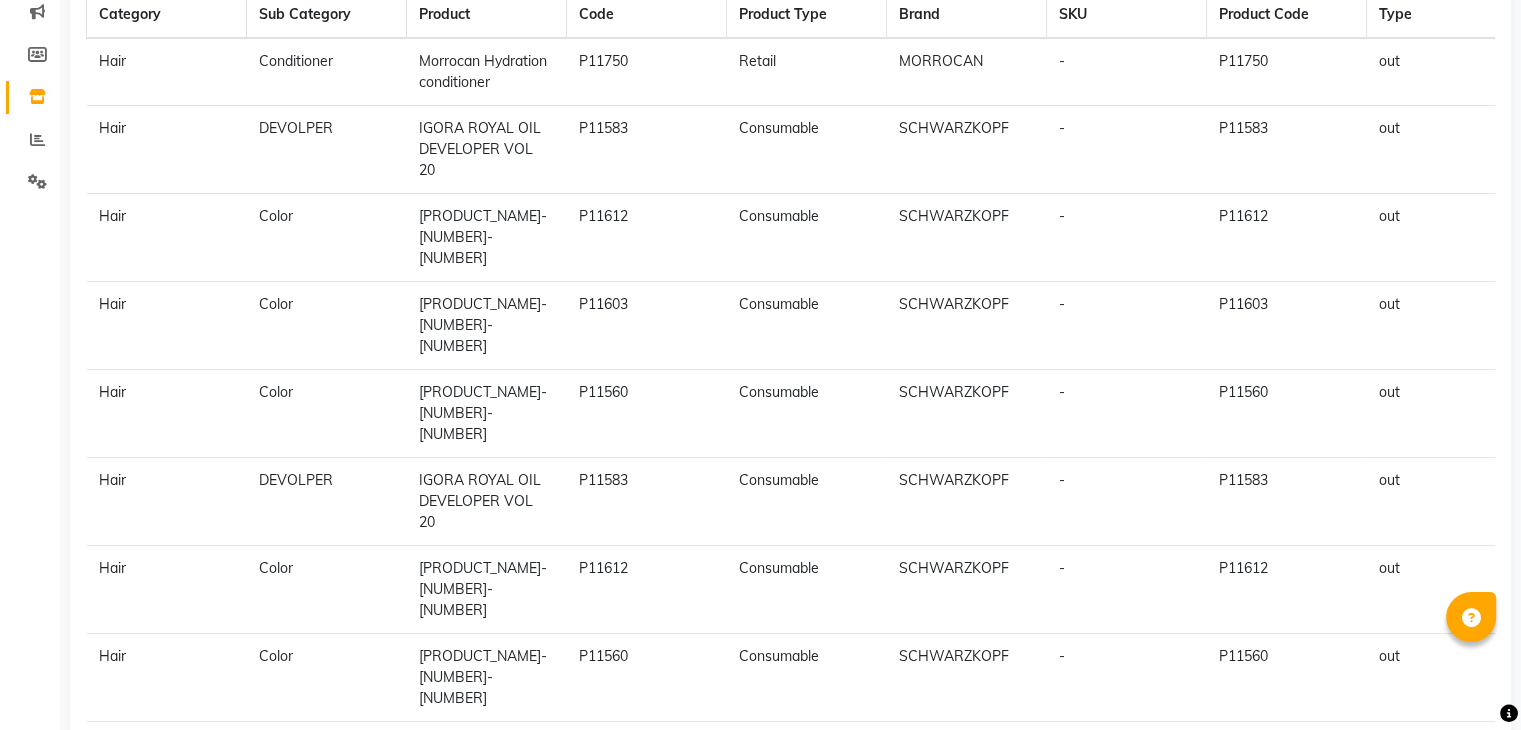 scroll, scrollTop: 328, scrollLeft: 0, axis: vertical 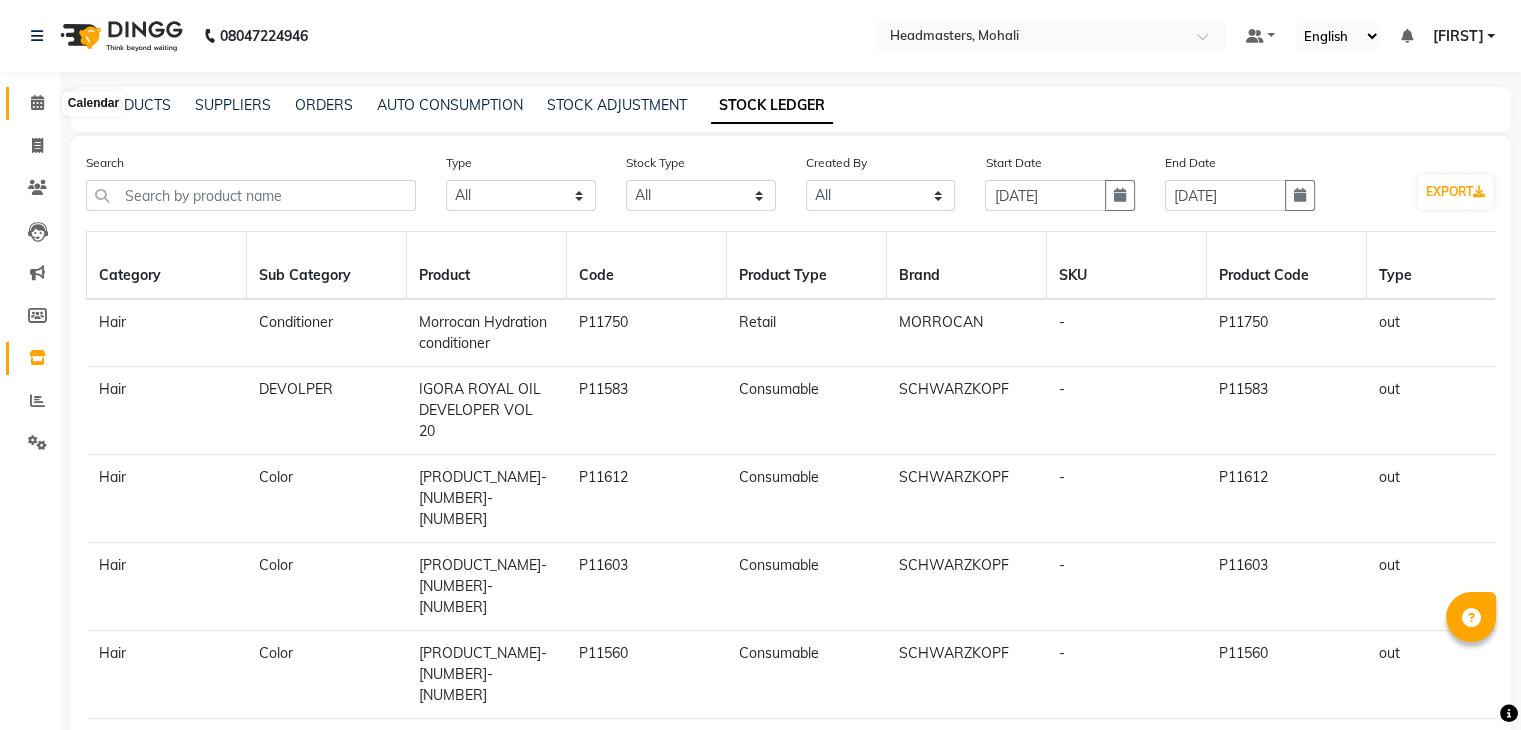 click 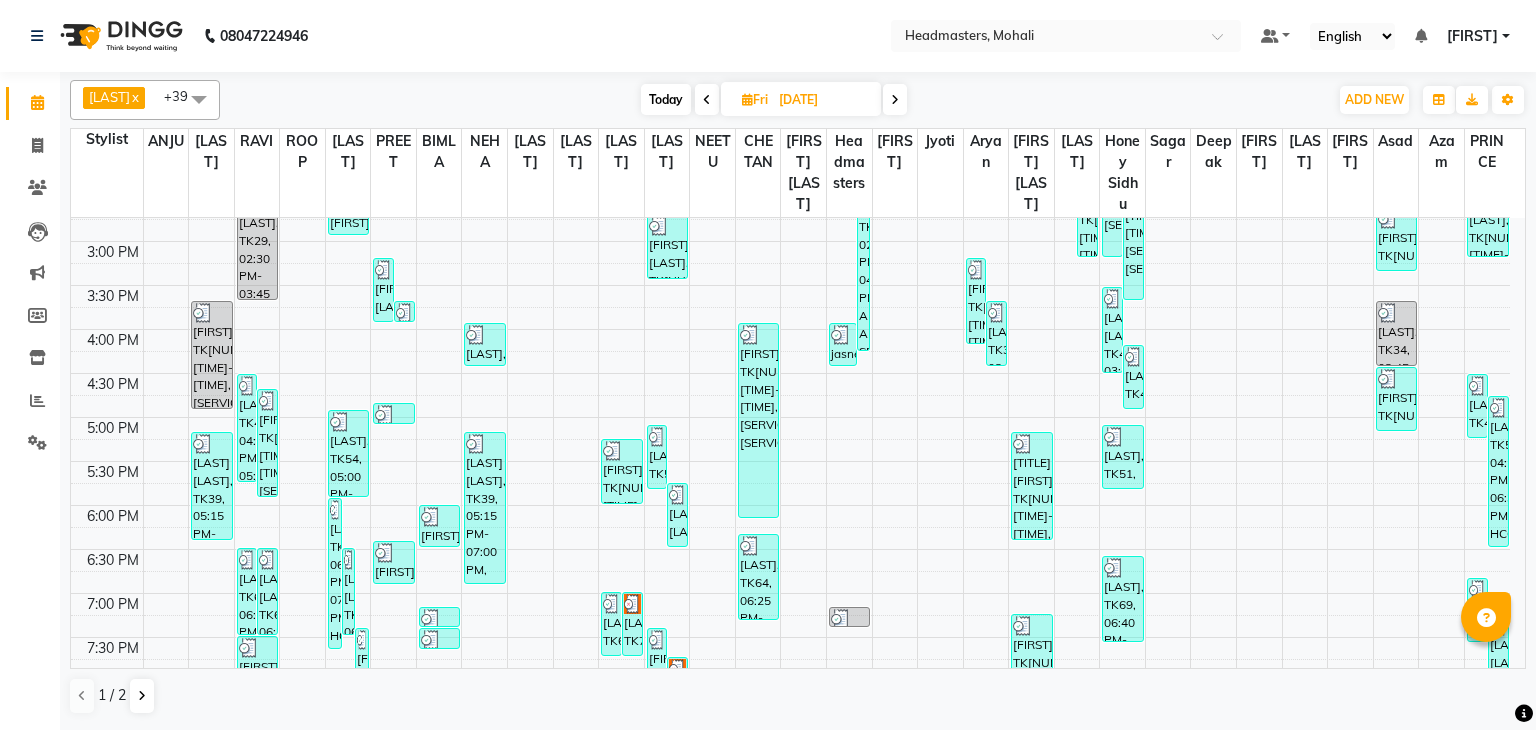 scroll, scrollTop: 652, scrollLeft: 0, axis: vertical 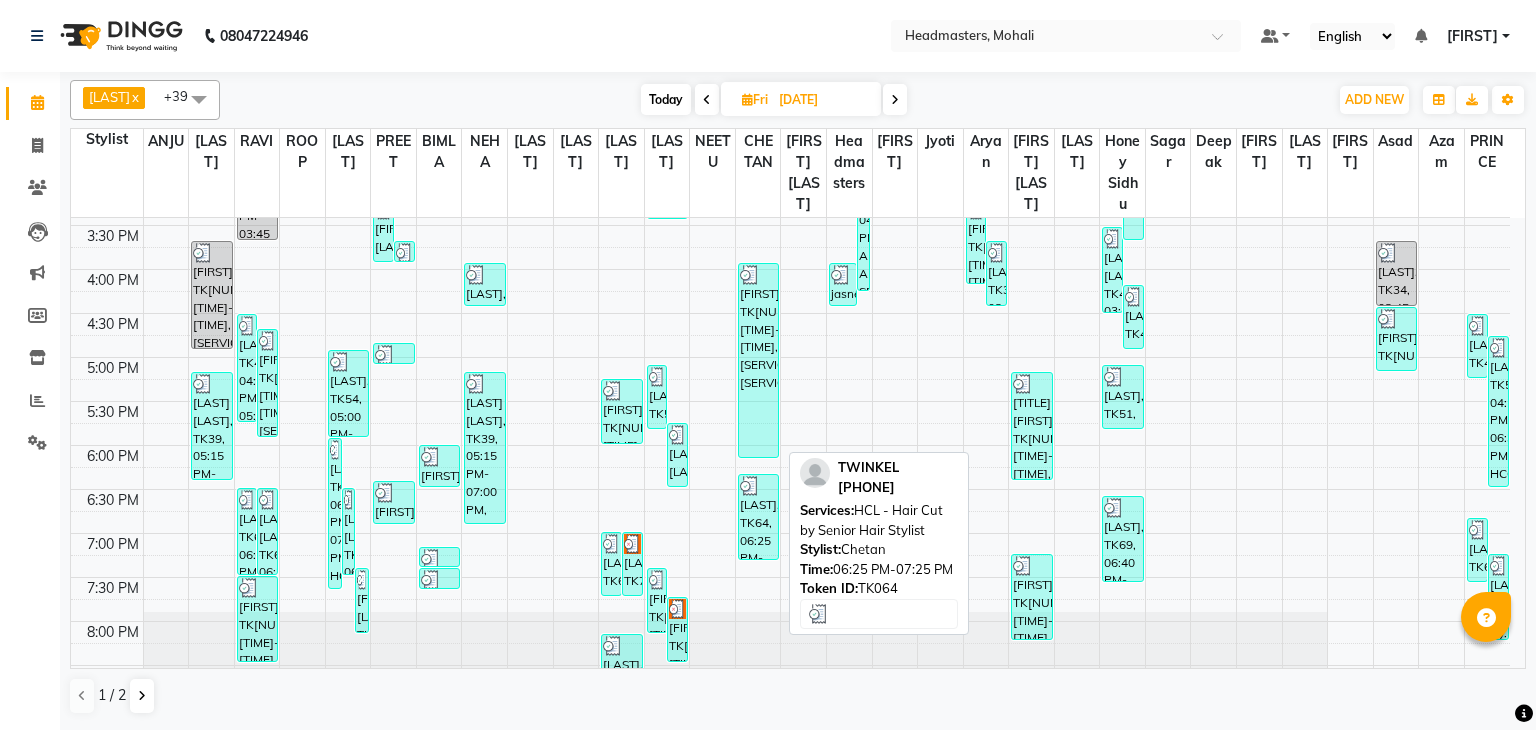 click on "[LAST], TK64, 06:25 PM-07:25 PM, HCL - Hair Cut by Senior Hair Stylist" at bounding box center [758, 517] 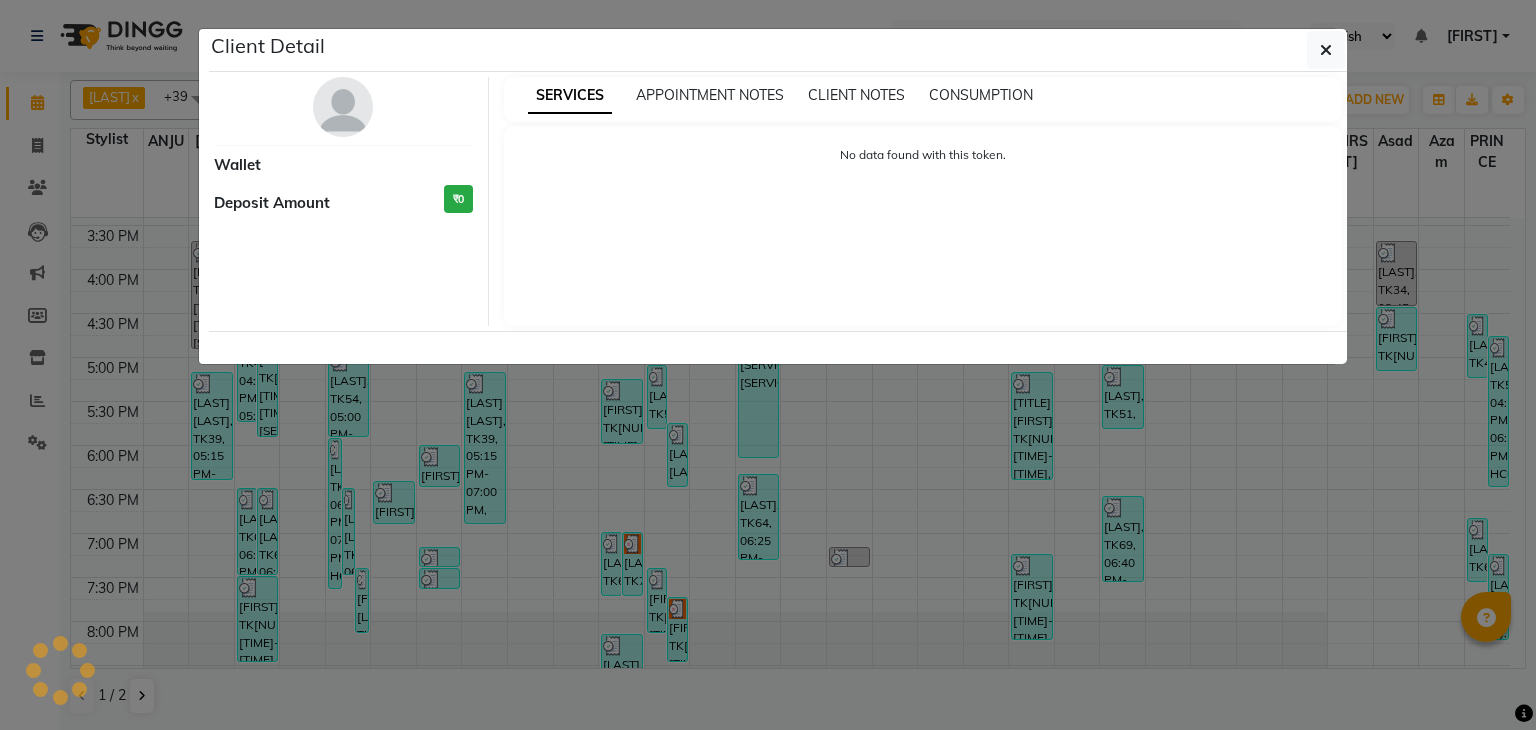 select on "3" 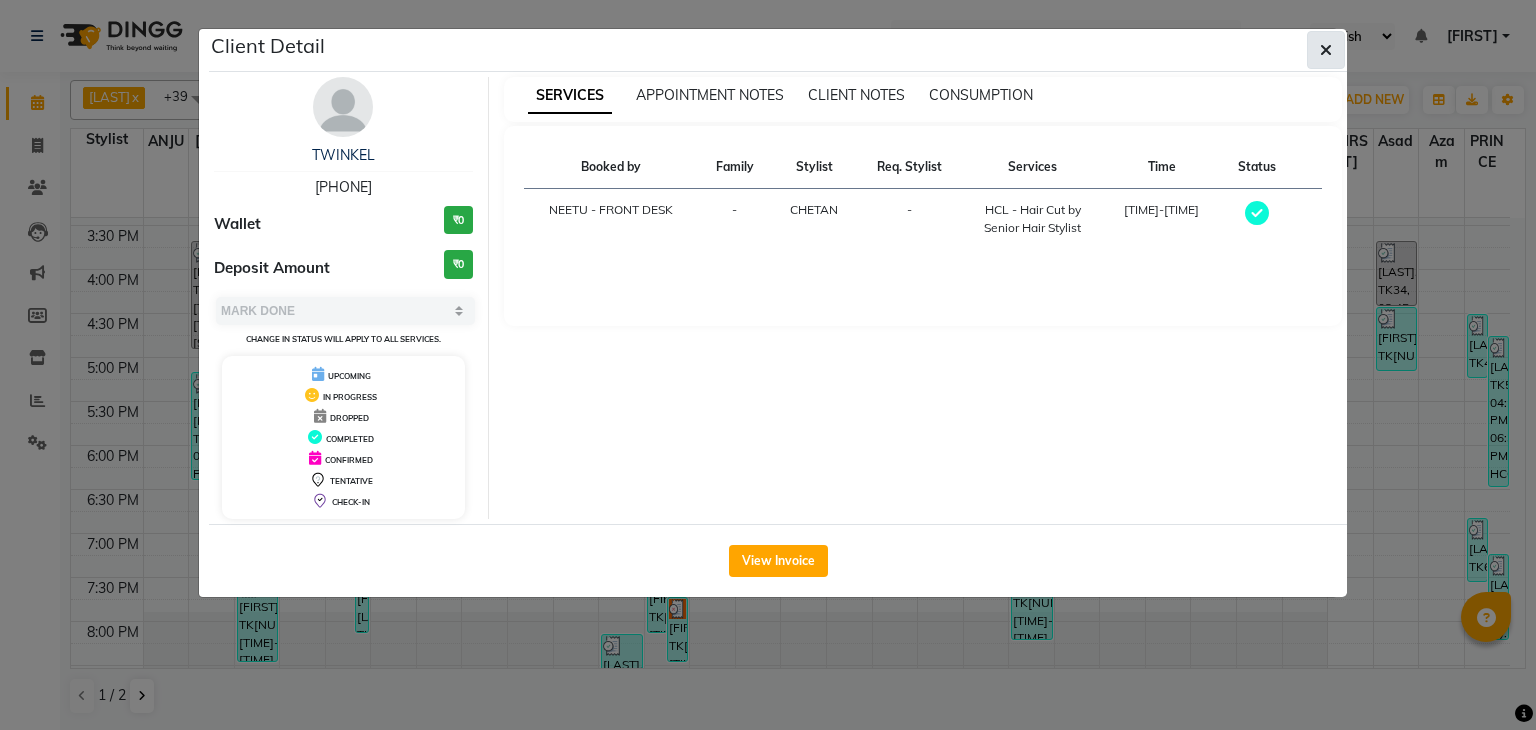 click 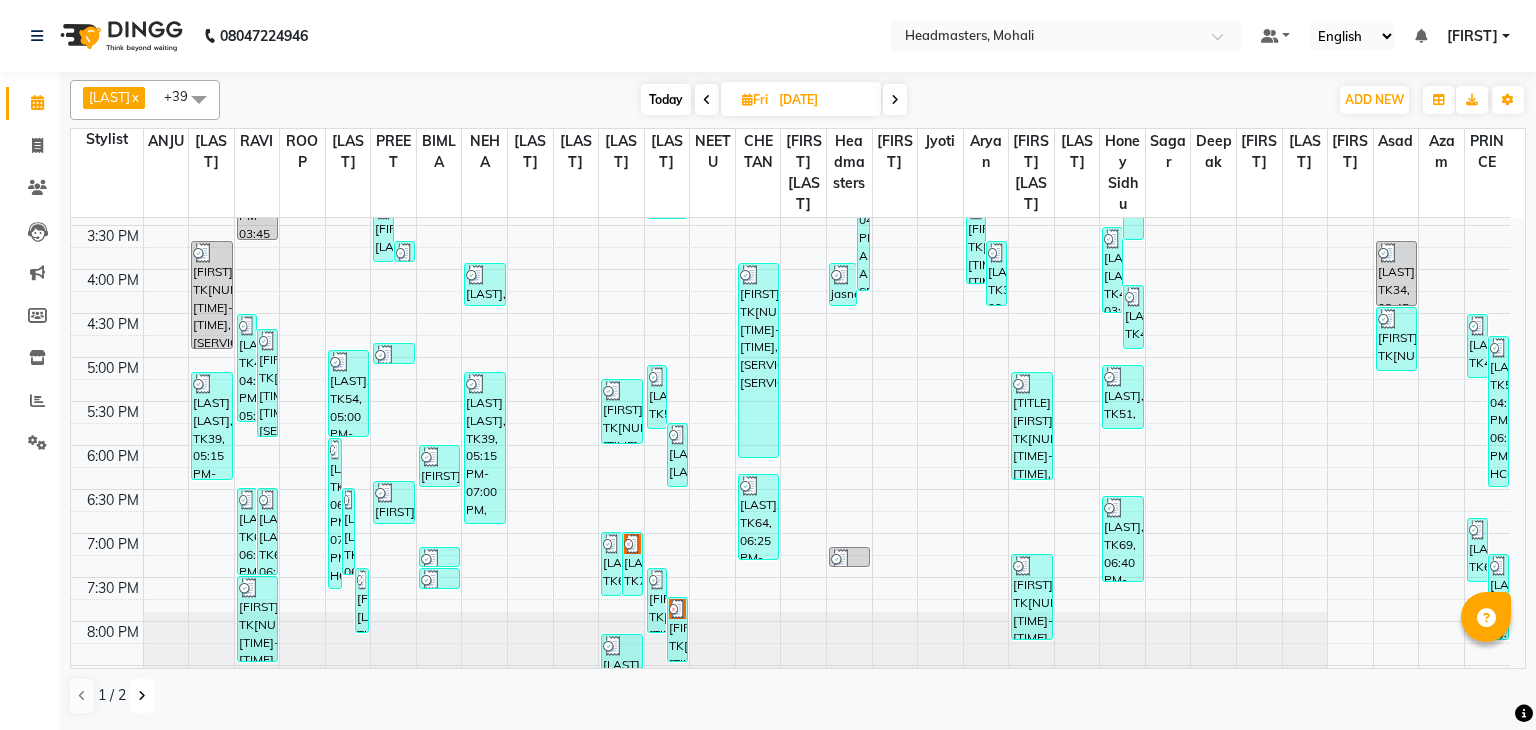 click at bounding box center [142, 696] 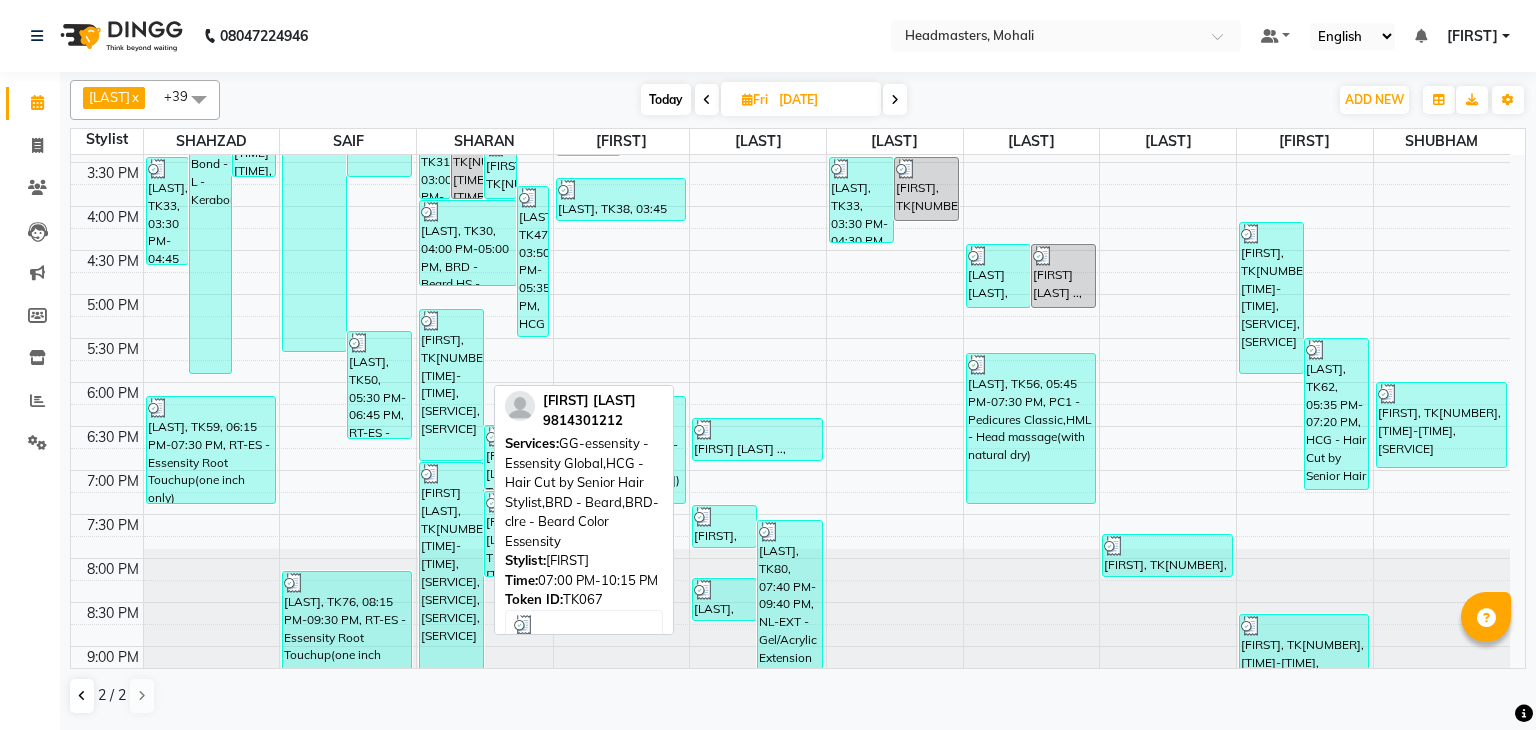 scroll, scrollTop: 706, scrollLeft: 0, axis: vertical 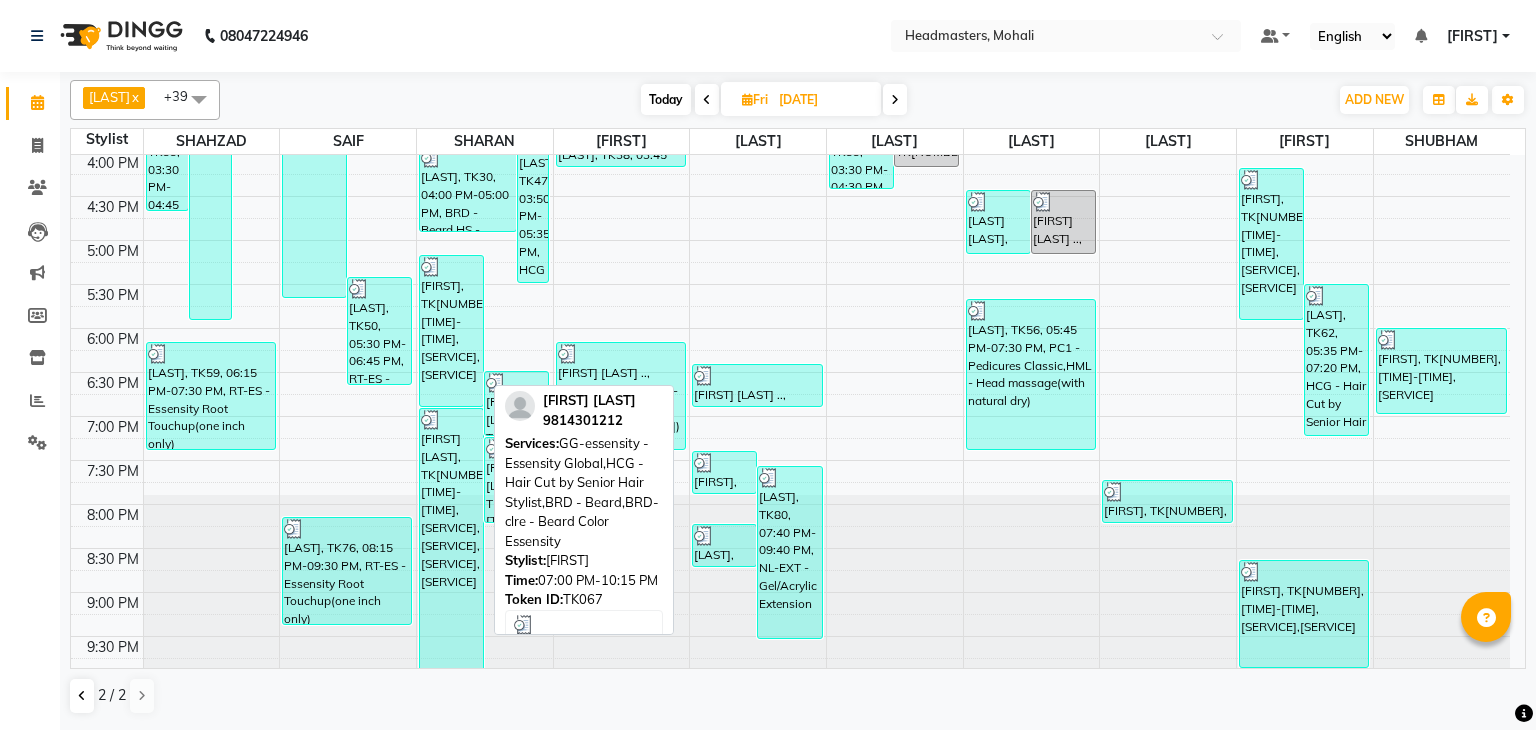 click on "[FIRST] [LAST], TK[NUMBER], [TIME]-[TIME], [SERVICE],[SERVICE],[SERVICE],[SERVICE]" at bounding box center (451, 538) 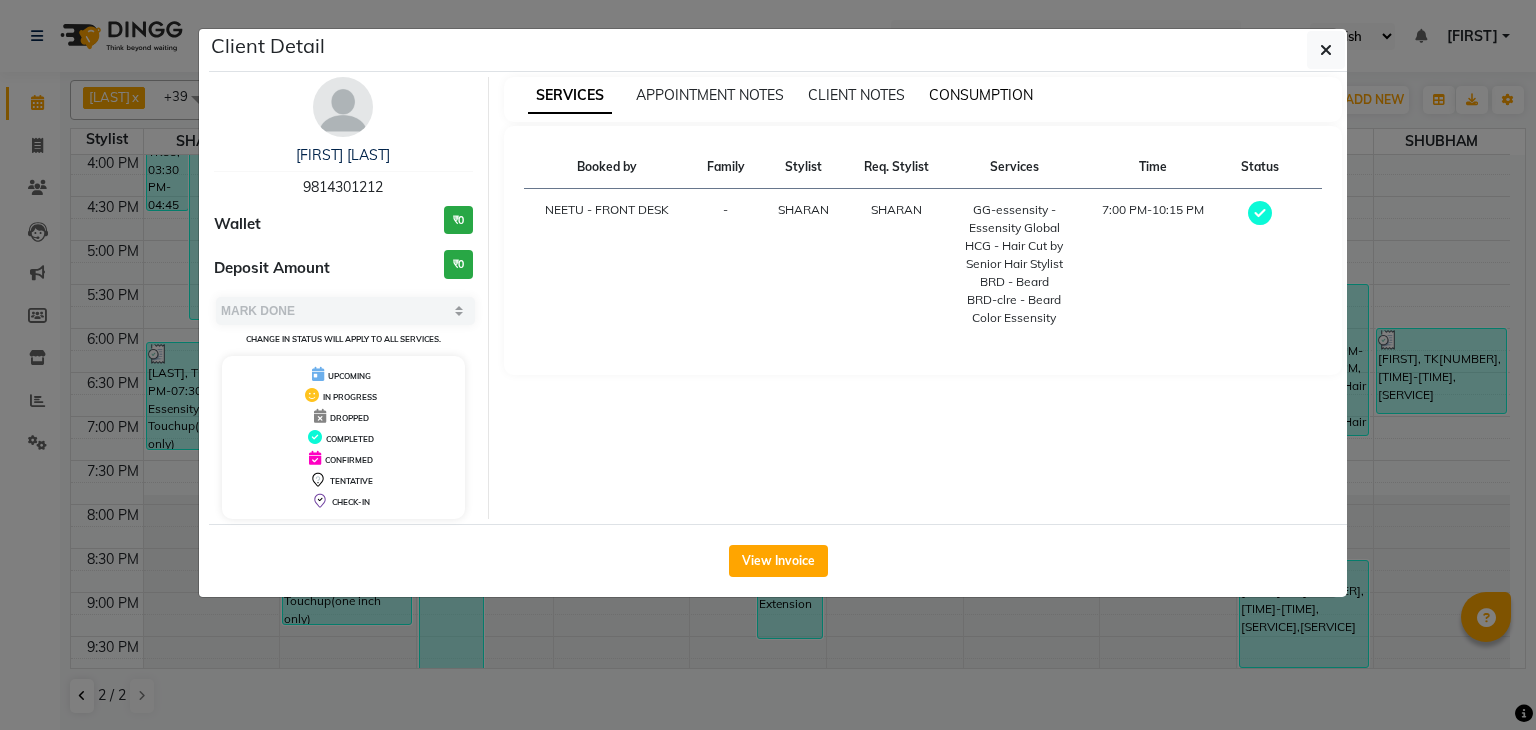 click on "CONSUMPTION" at bounding box center [981, 95] 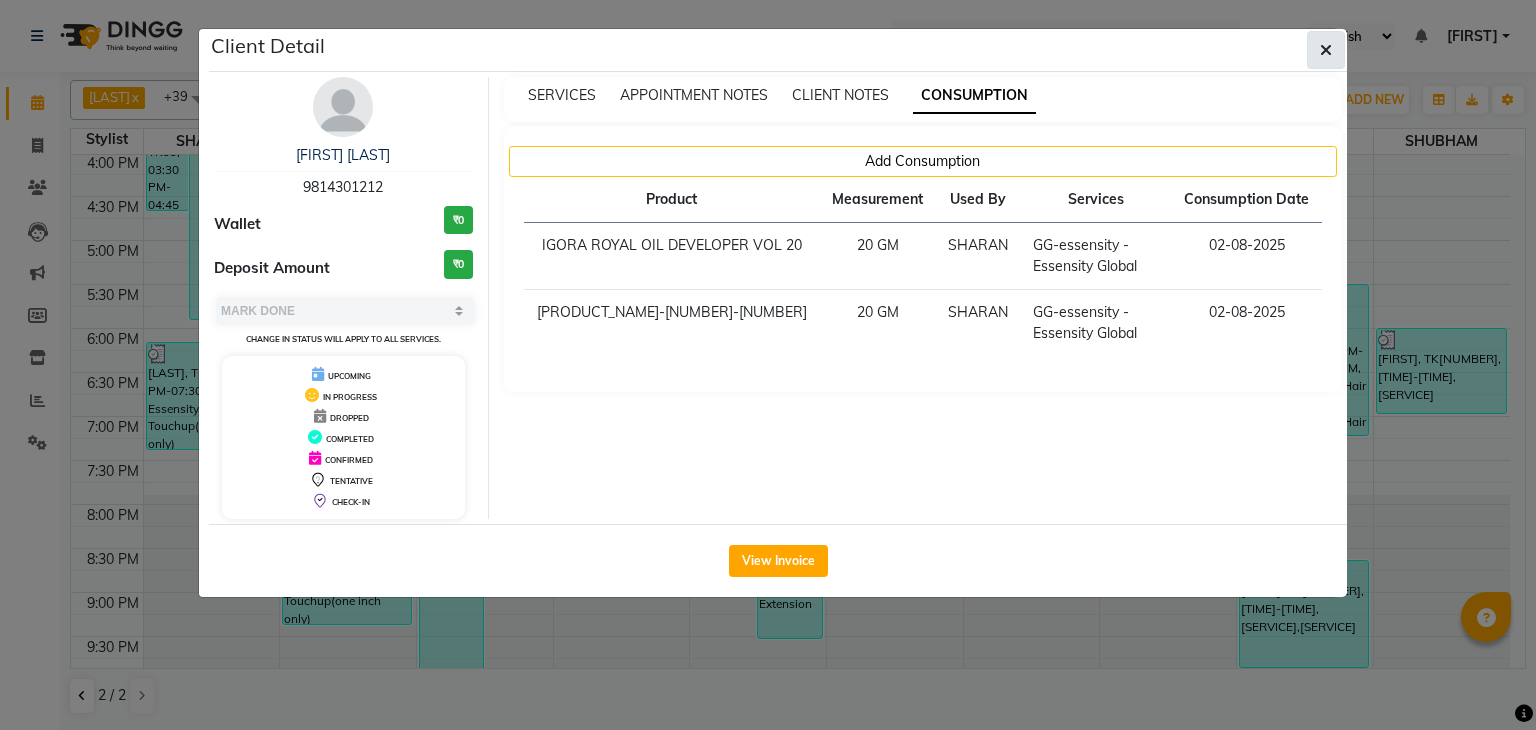 click 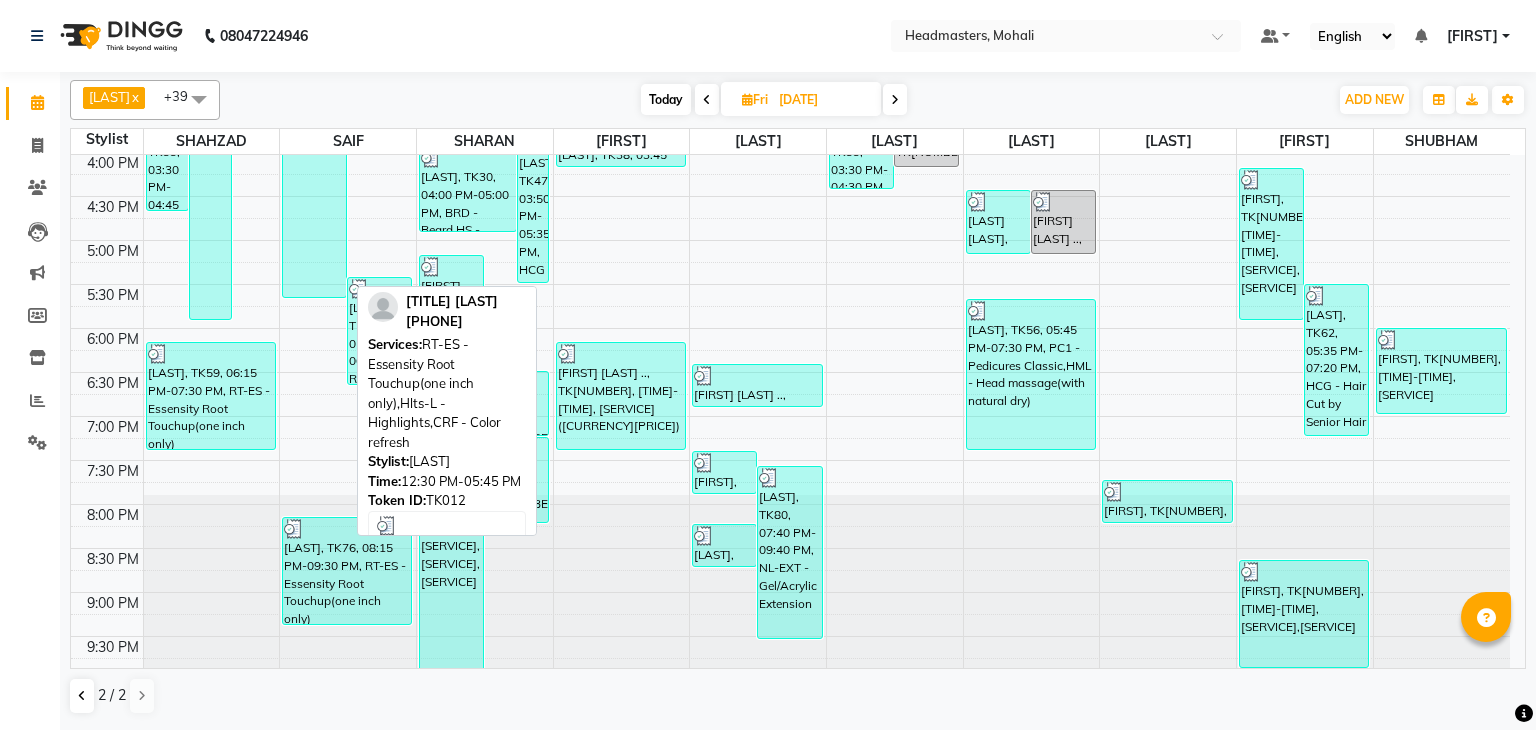 click on "[TITLE] [LAST], TK[NUMBER], [TIME]-[TIME], [SERVICE],[SERVICE]" at bounding box center (314, 69) 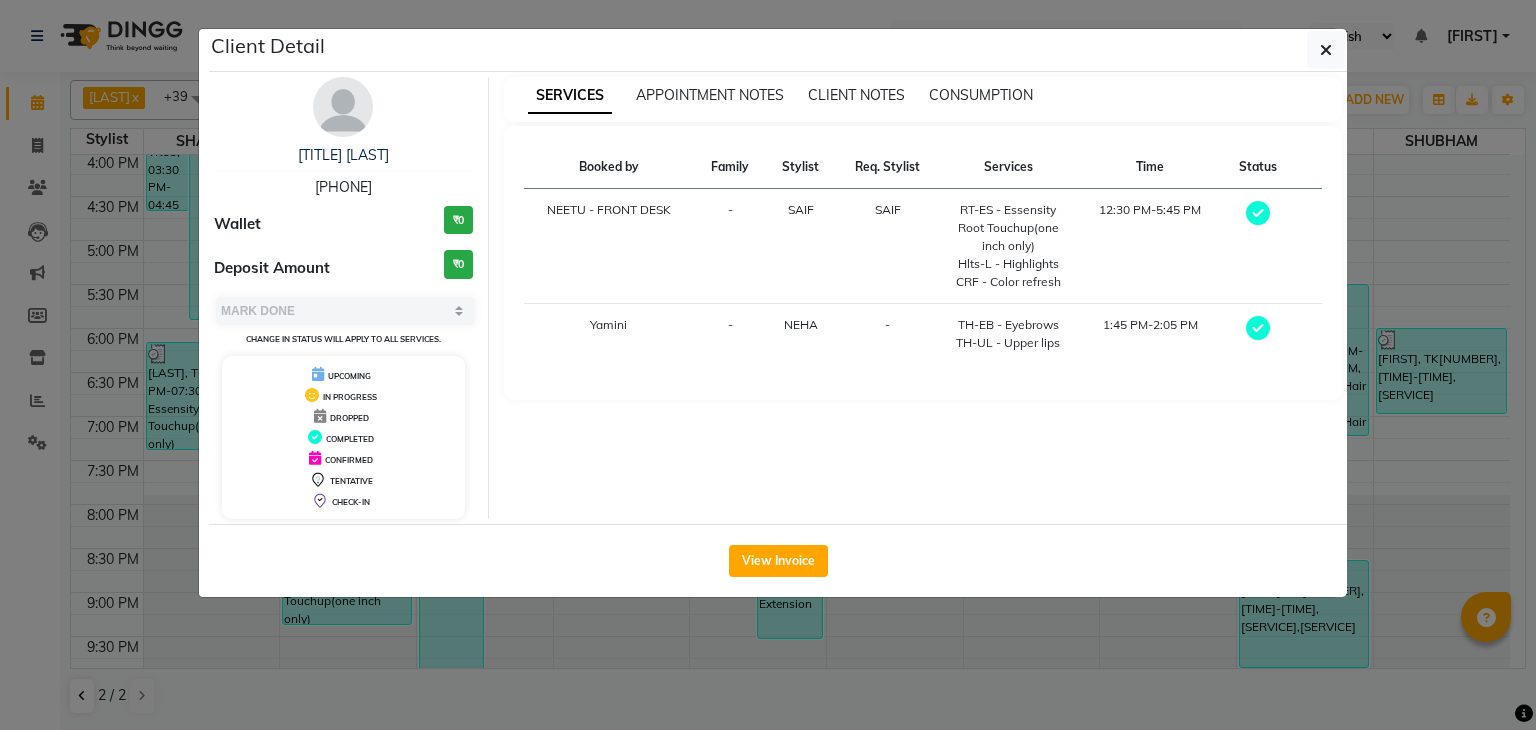 type 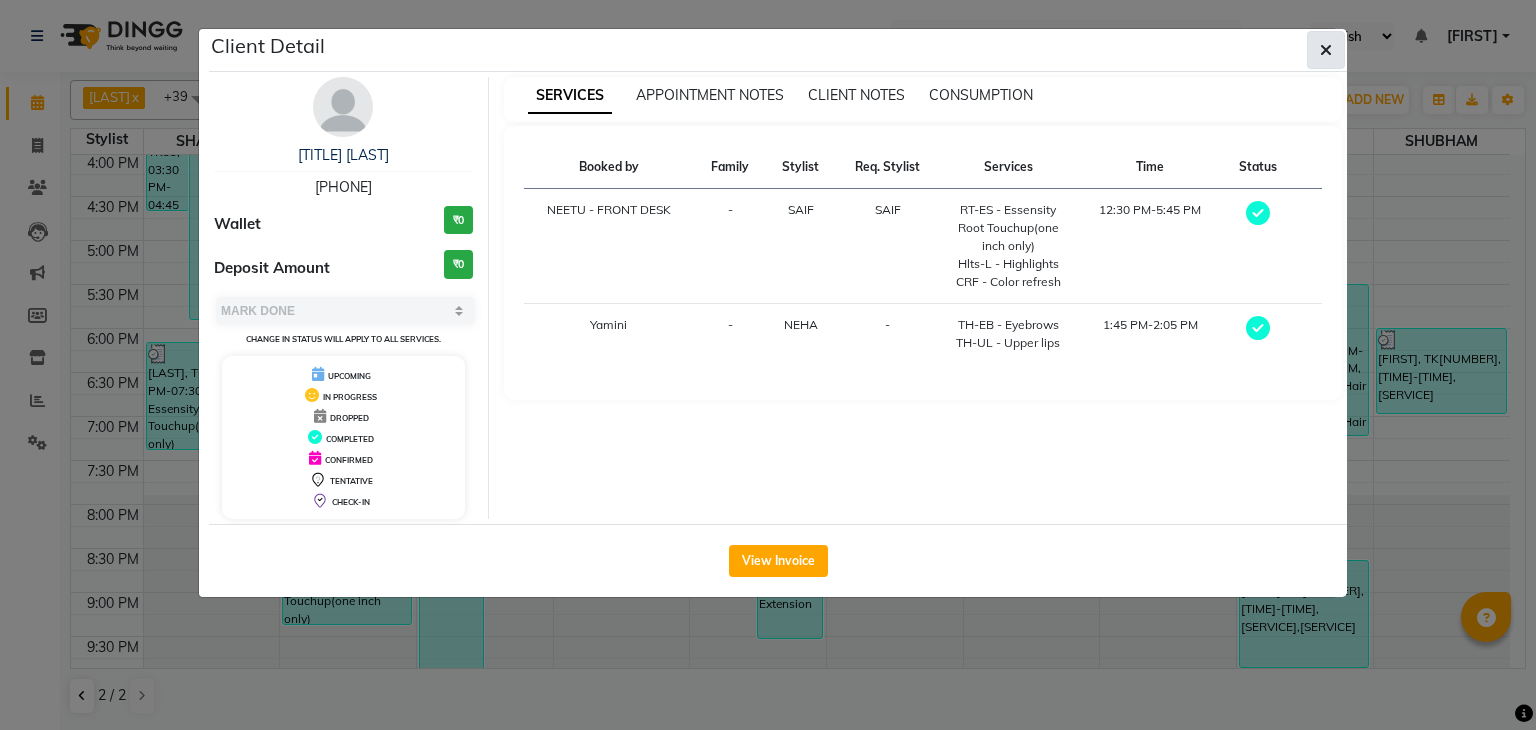 click 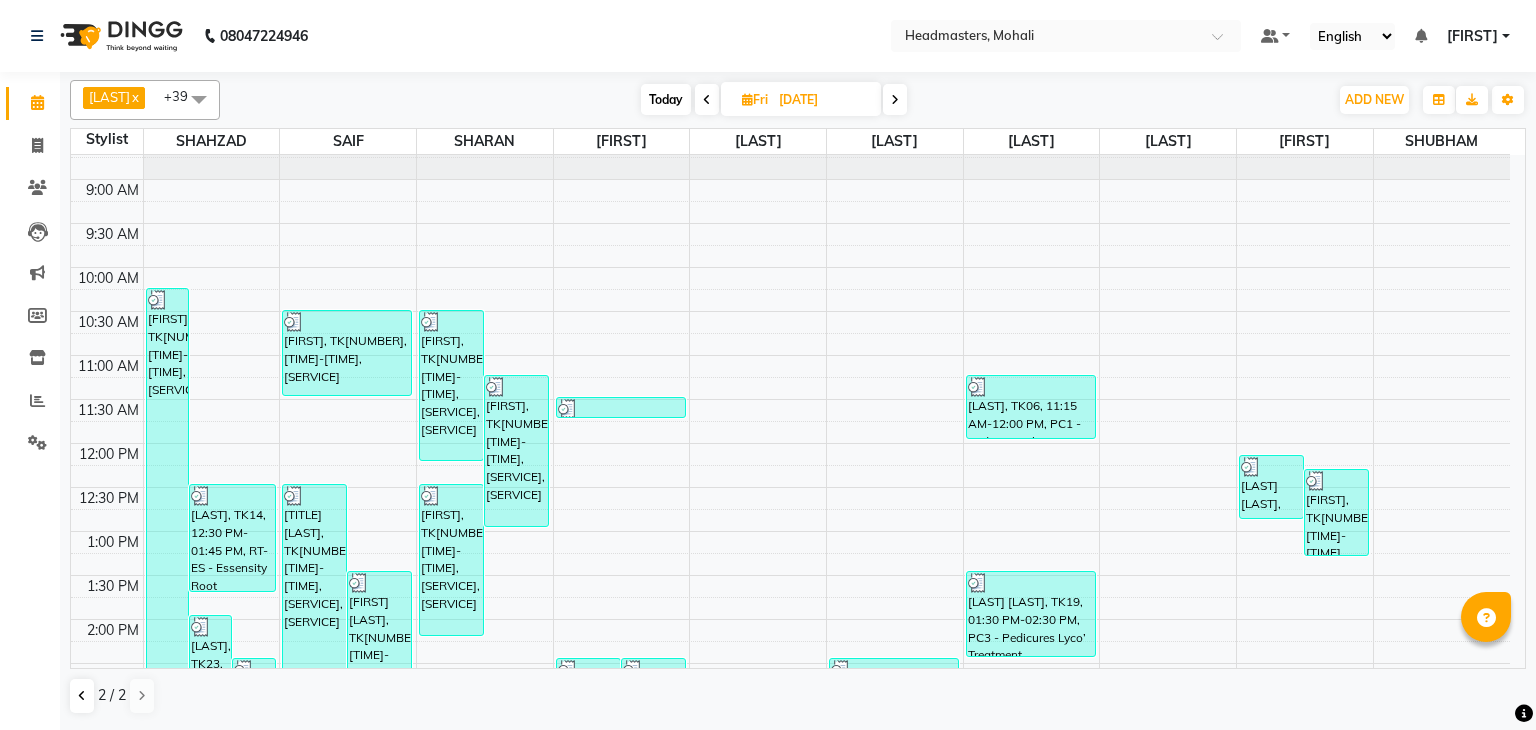 scroll, scrollTop: 0, scrollLeft: 0, axis: both 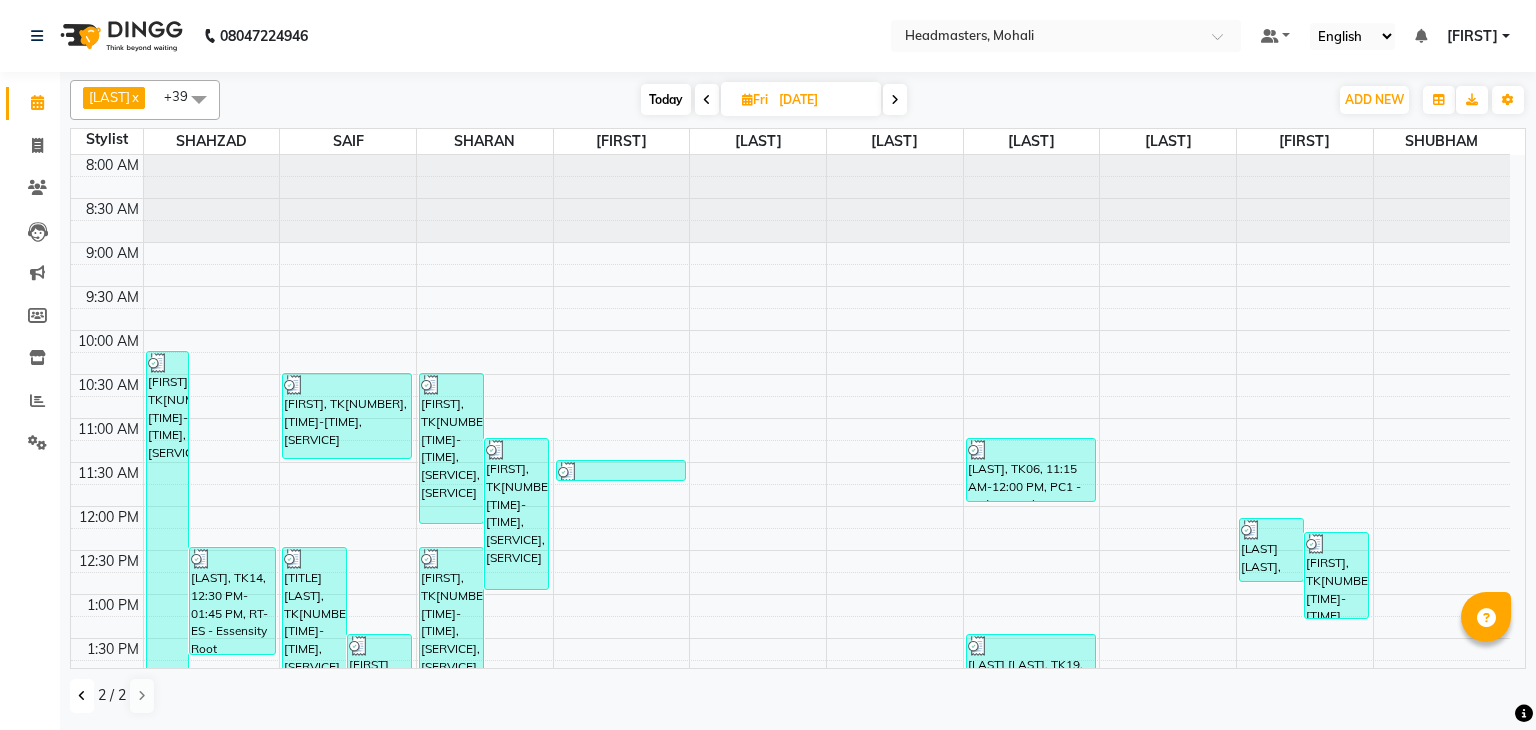 click at bounding box center [82, 696] 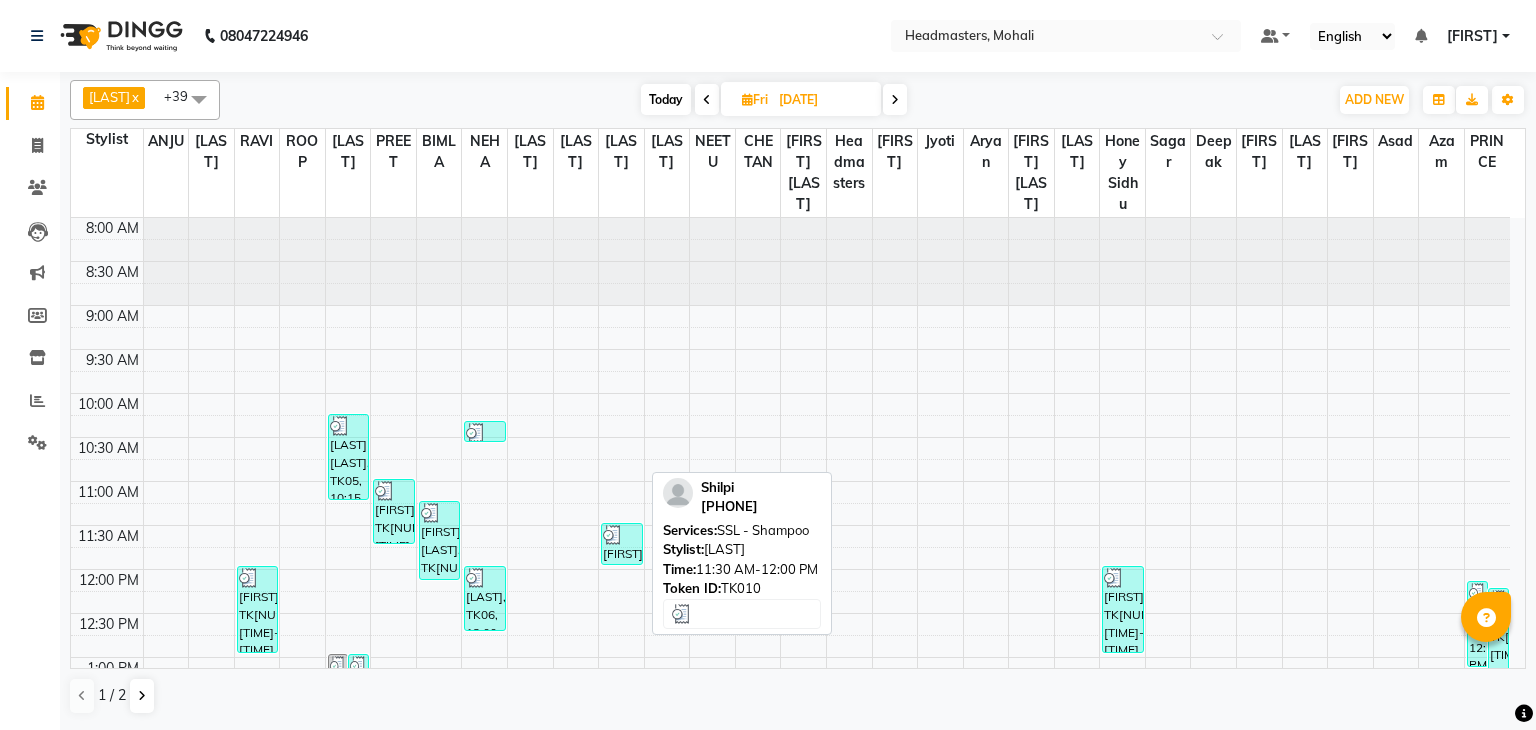 click on "[FIRST], TK[NUMBER], [TIME]-[TIME], [SERVICE]" at bounding box center (621, 544) 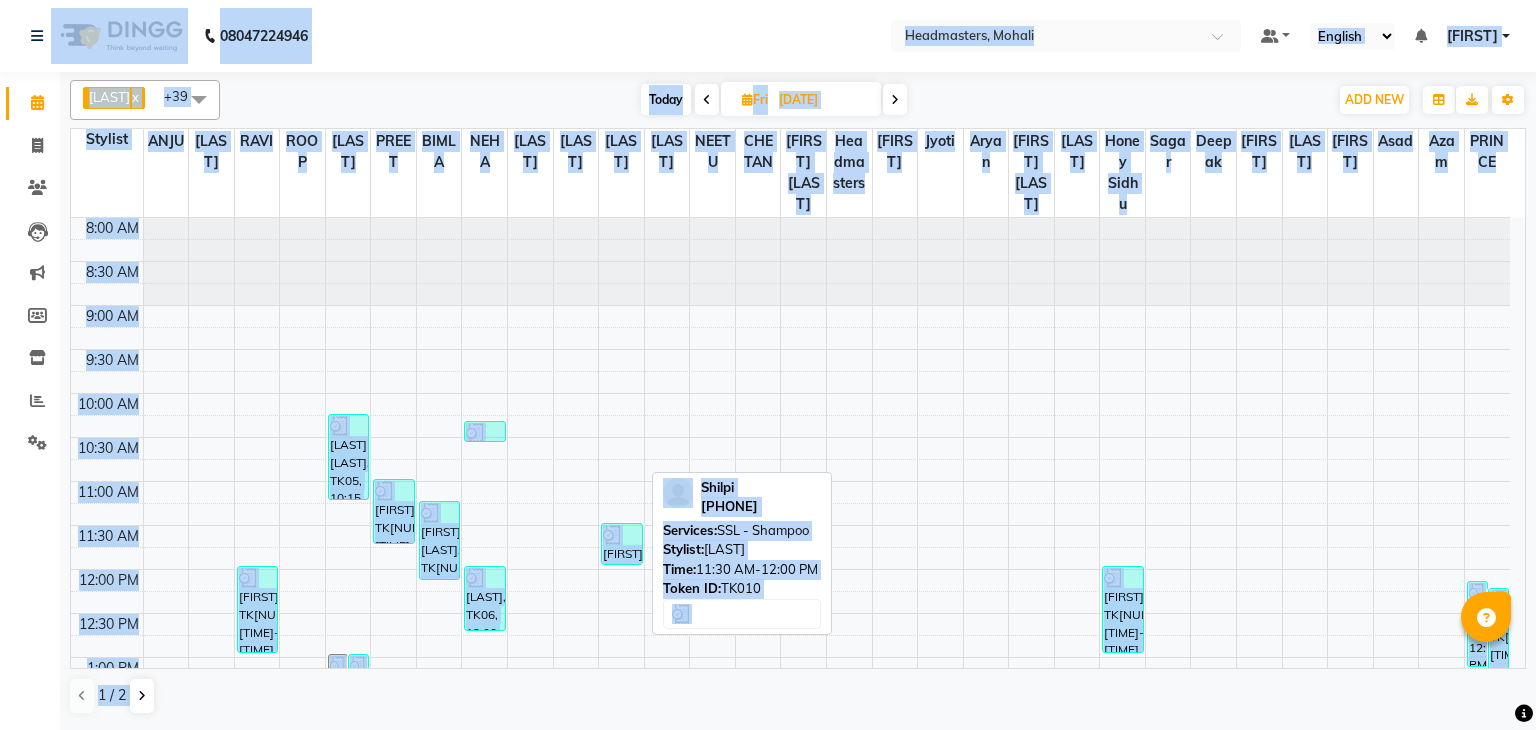 select on "3" 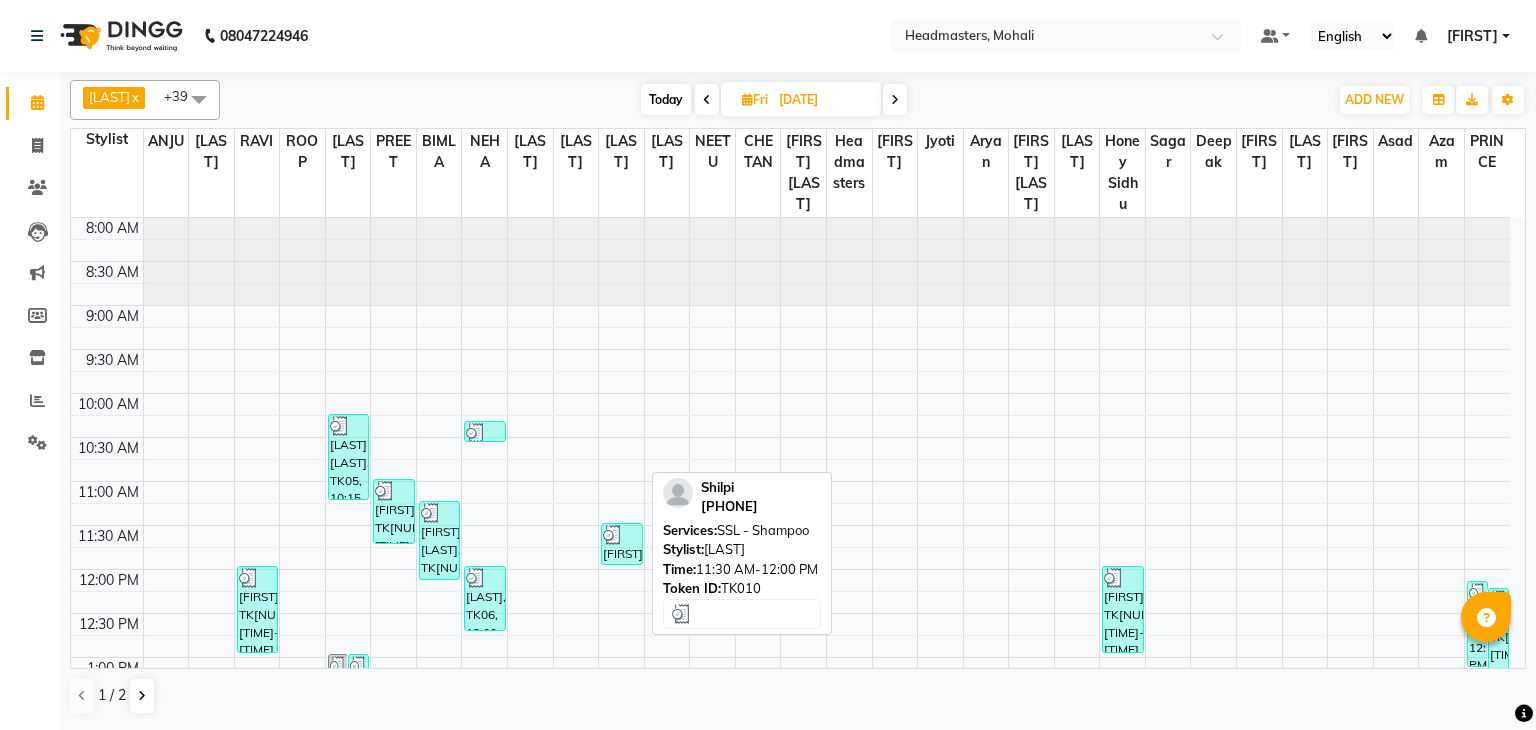 click at bounding box center (613, 535) 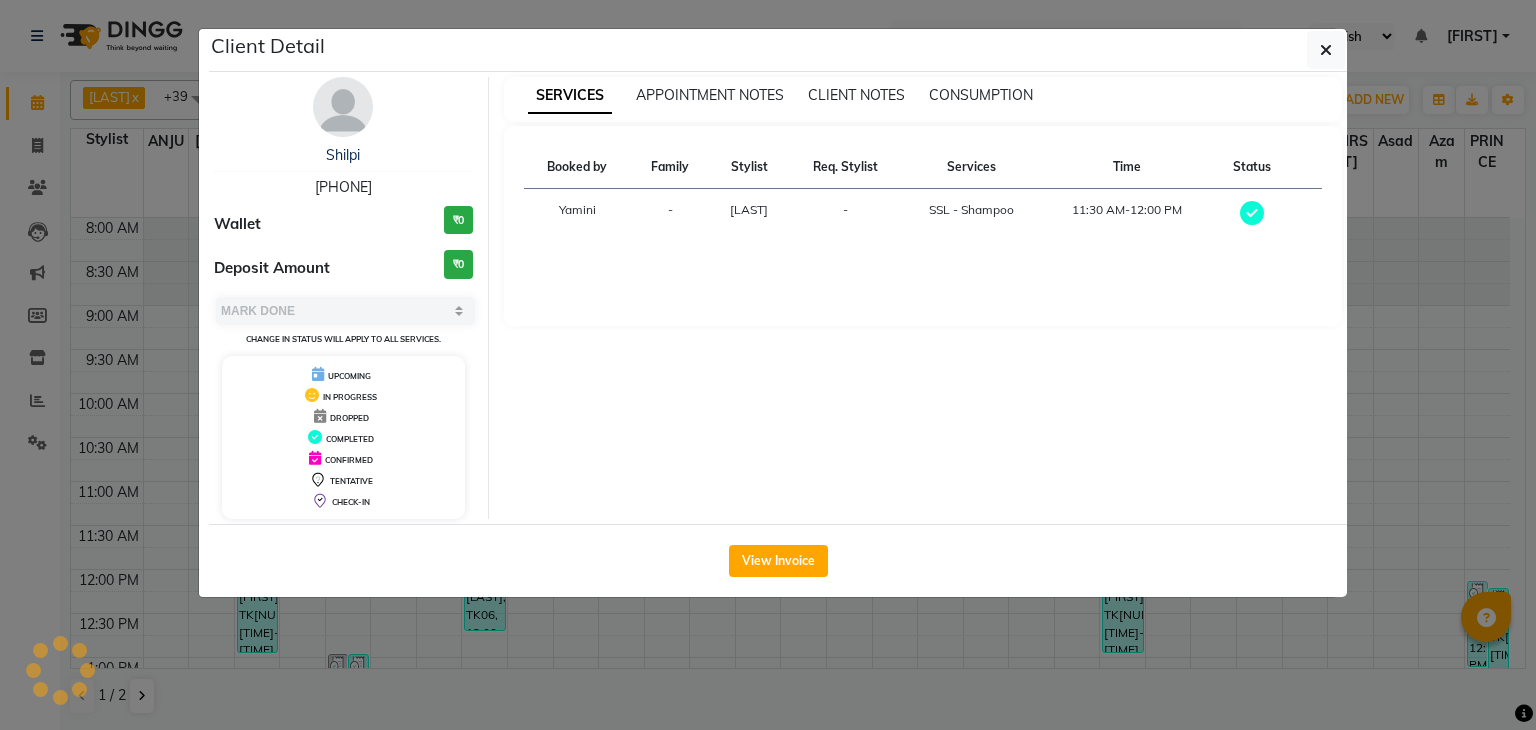 click on "Client Detail [FIRST]    [PHONE] Wallet ₹[NUMBER] Deposit Amount  ₹[NUMBER]  Select MARK DONE UPCOMING Change in status will apply to all services. UPCOMING IN PROGRESS DROPPED COMPLETED CONFIRMED TENTATIVE CHECK-IN SERVICES APPOINTMENT NOTES CLIENT NOTES CONSUMPTION Booked by Family Stylist Req. Stylist Services Time Status  [FIRST]  - [FIRST] -  [SERVICE]   [TIME]-[TIME]   View Invoice" 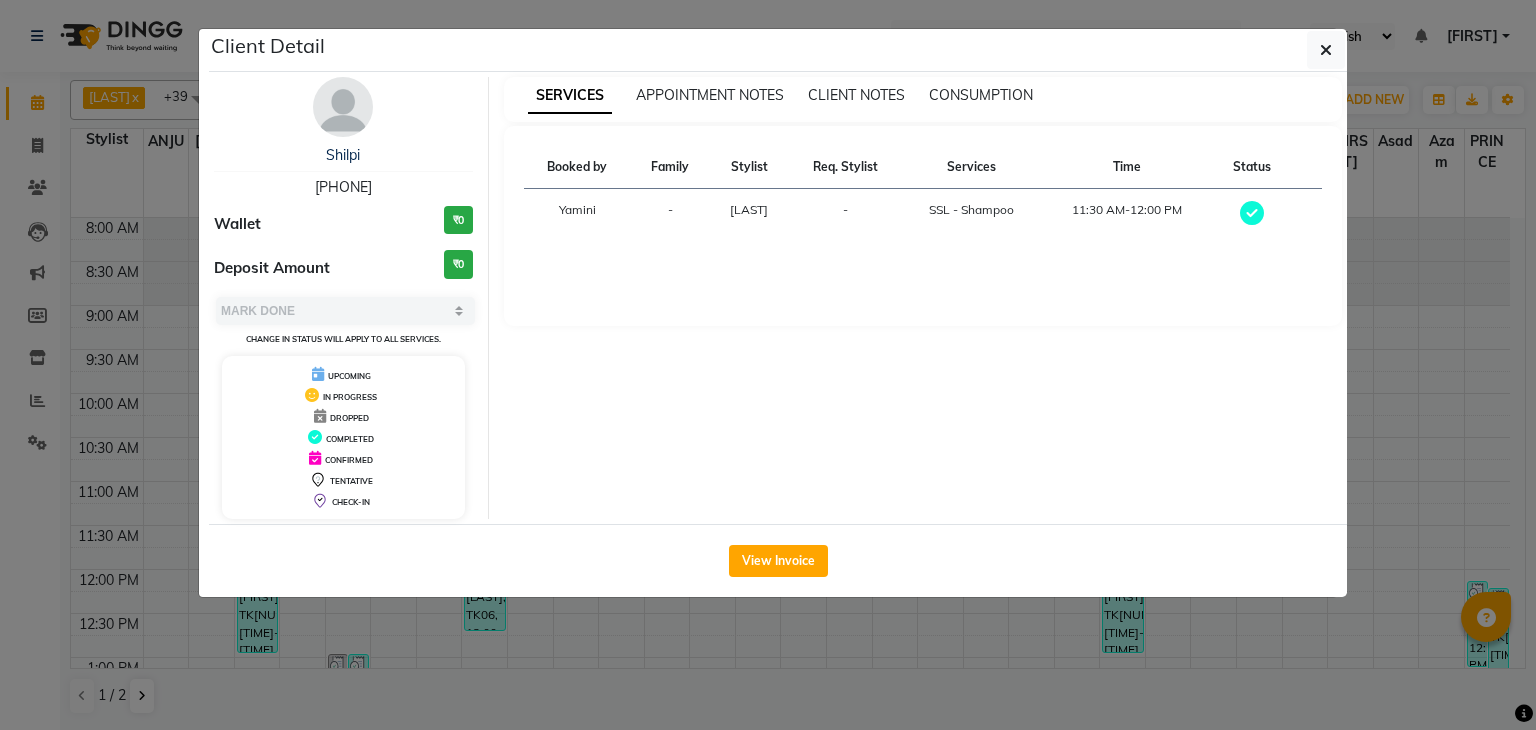 click on "Booked by Family Stylist Req. Stylist Services Time Status  Yamini  - [LAST] -  SSL - Shampoo   11:30 AM-12:00 PM" at bounding box center [923, 226] 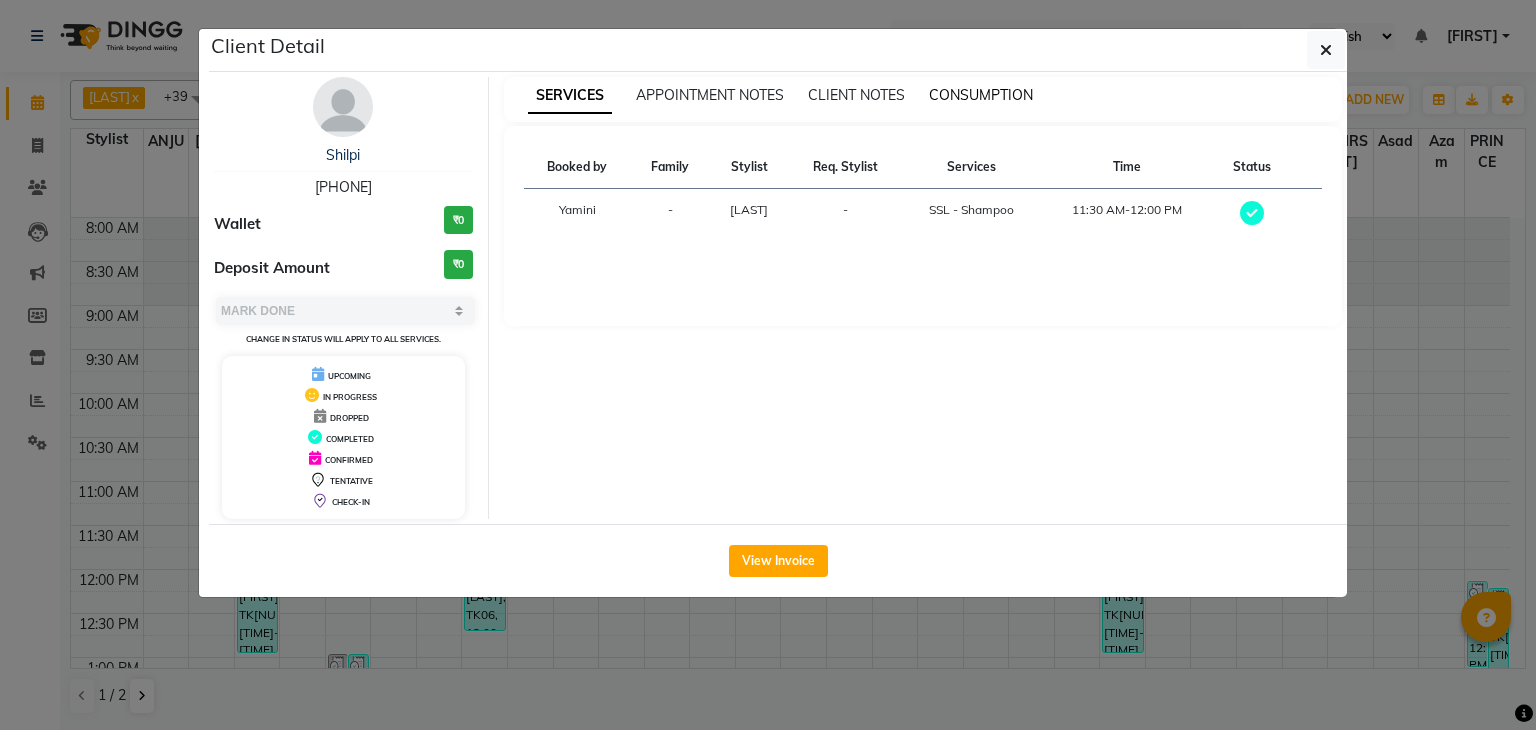 click on "CONSUMPTION" at bounding box center [981, 95] 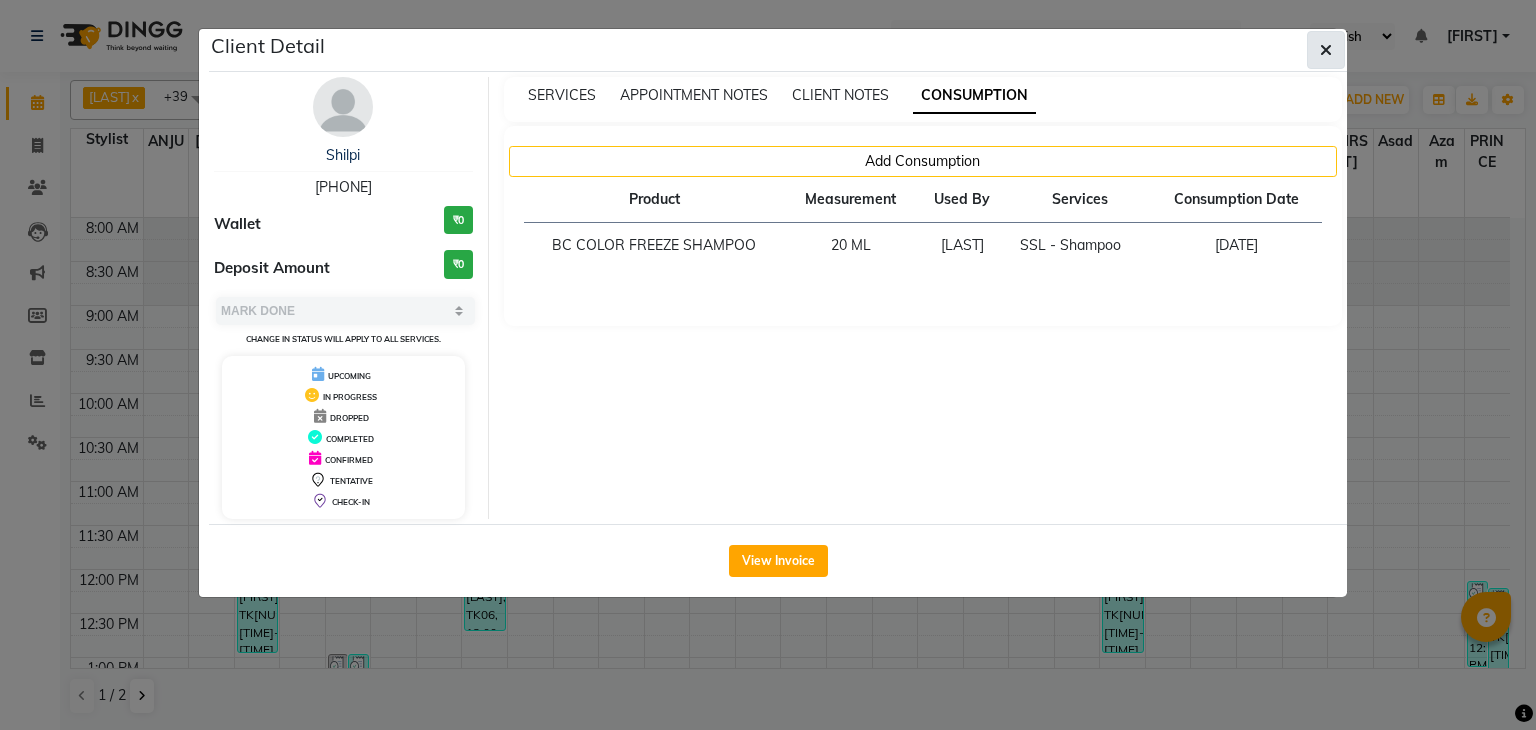 click 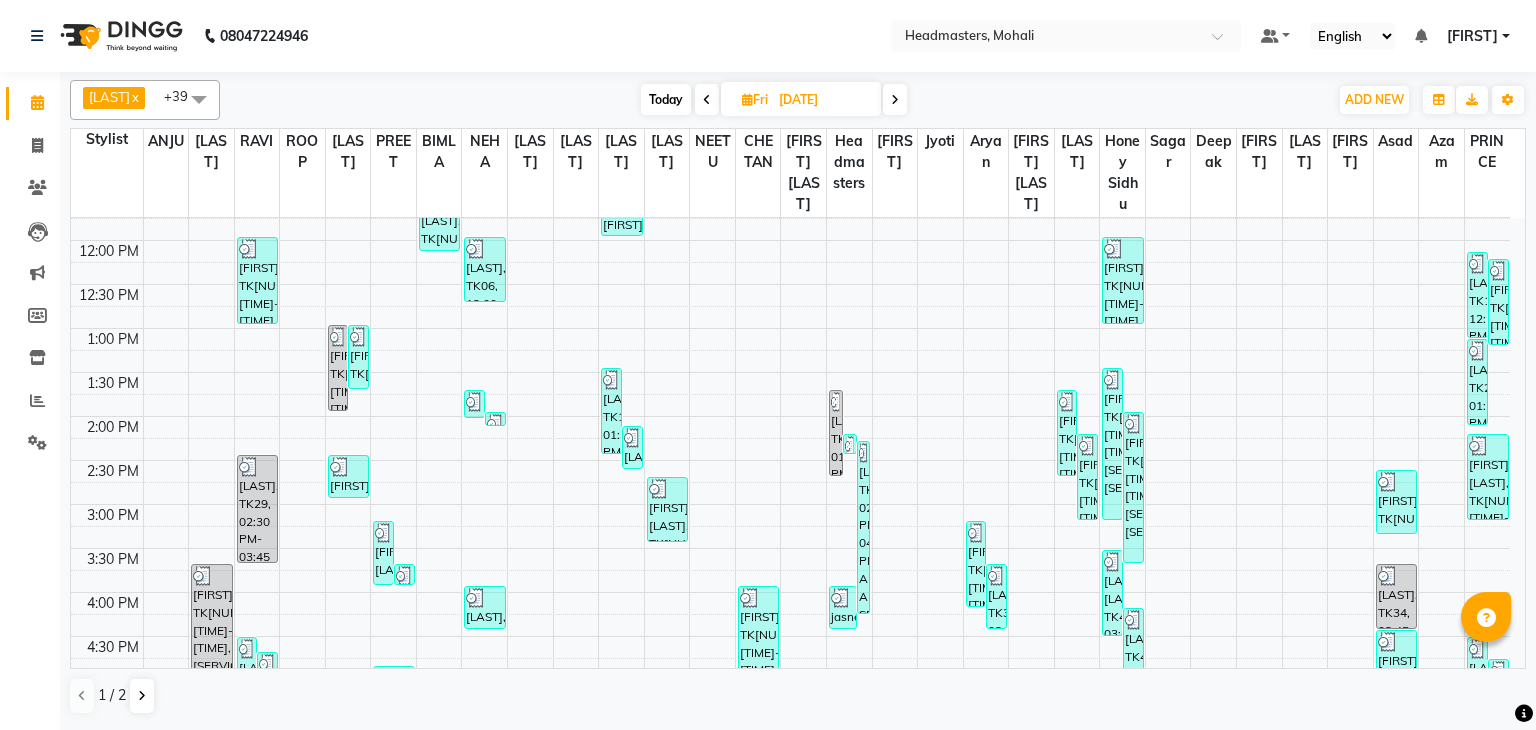 scroll, scrollTop: 360, scrollLeft: 0, axis: vertical 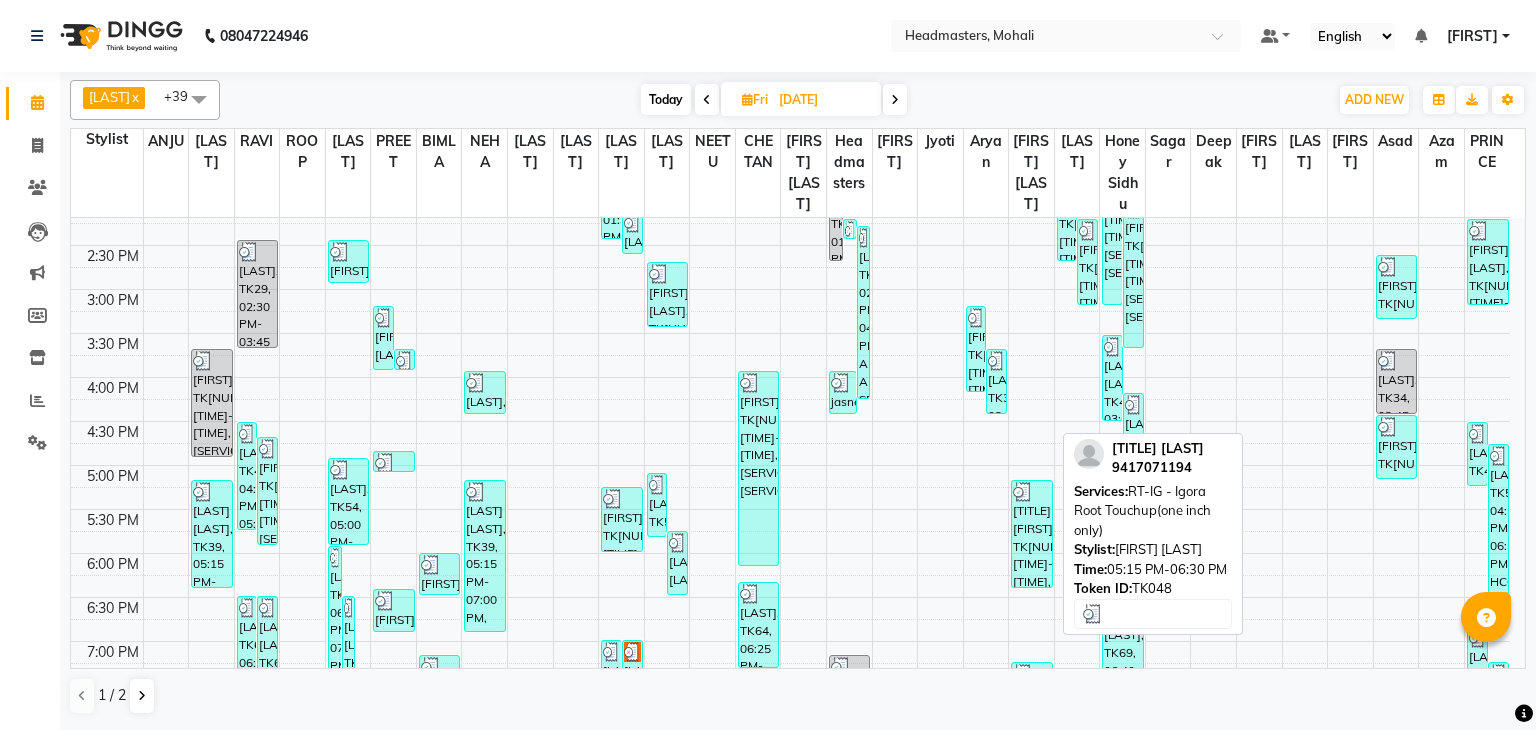 click at bounding box center (1023, 492) 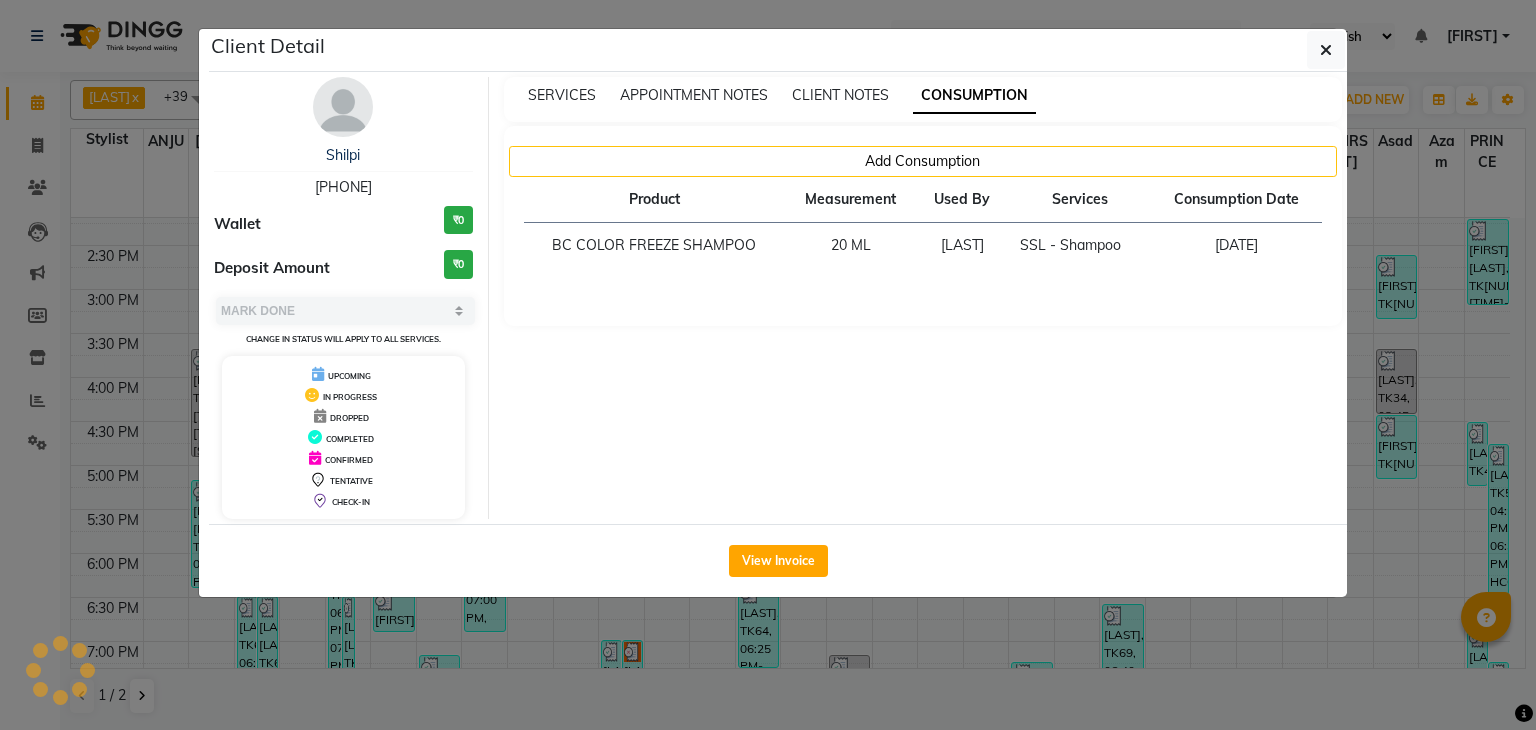 click on "View Invoice" 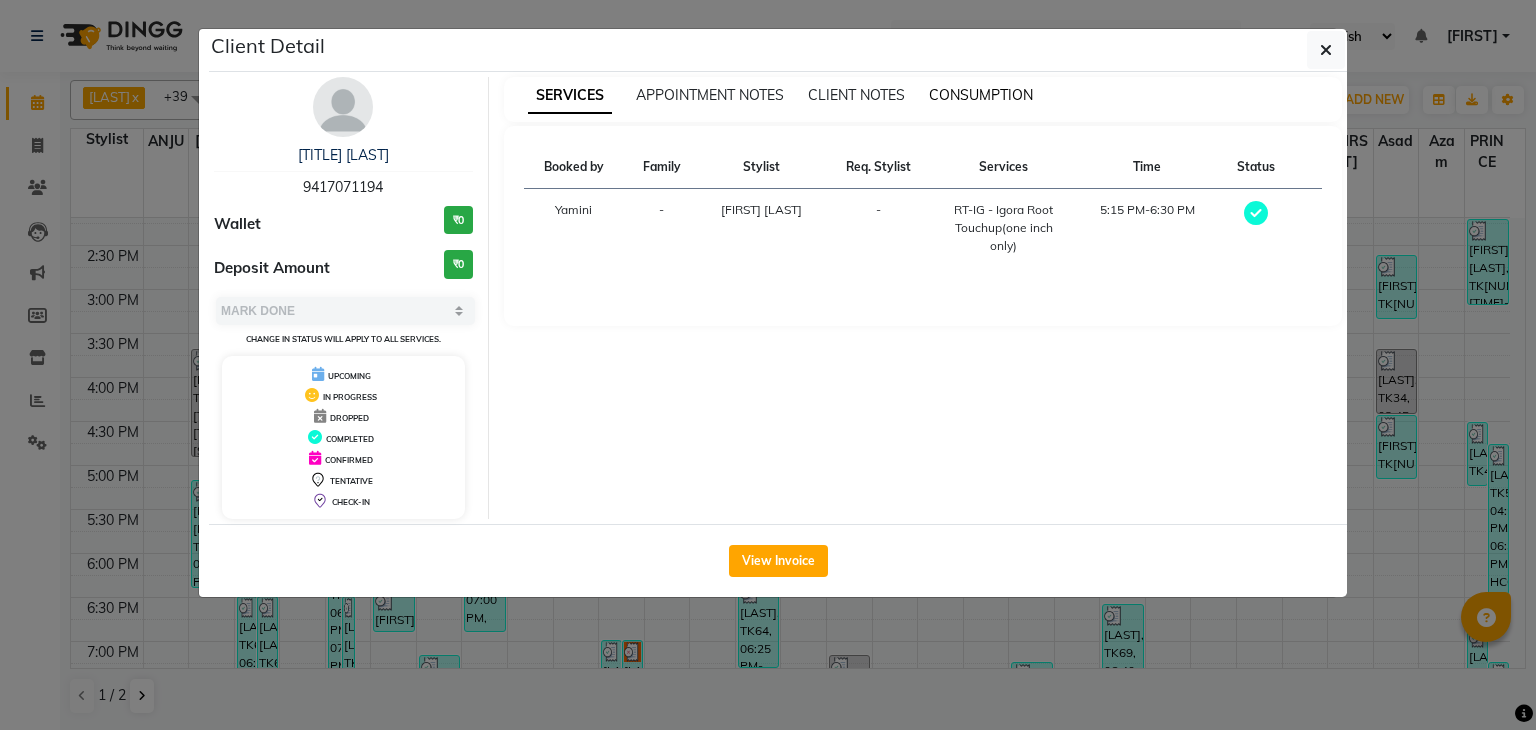 click on "CONSUMPTION" at bounding box center (981, 95) 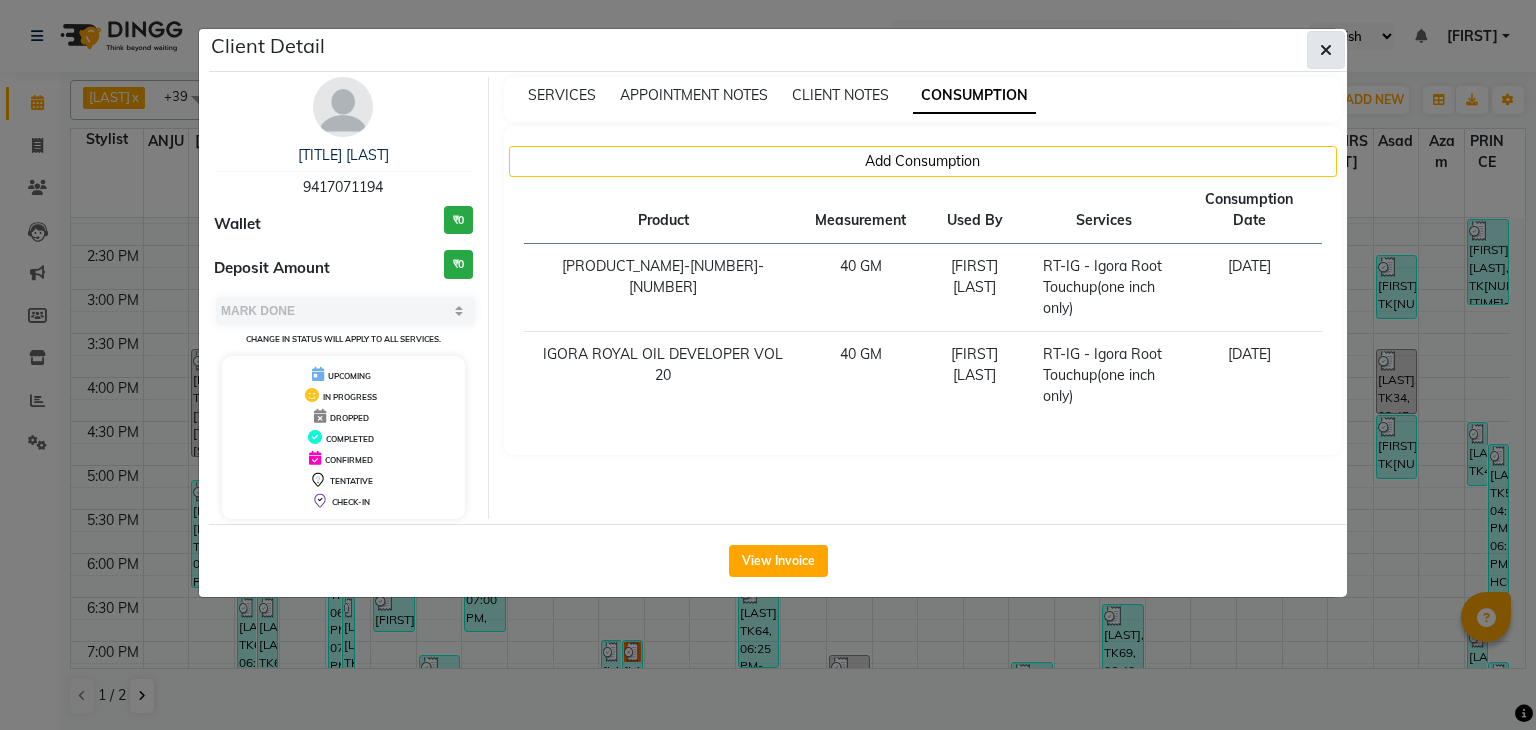 click 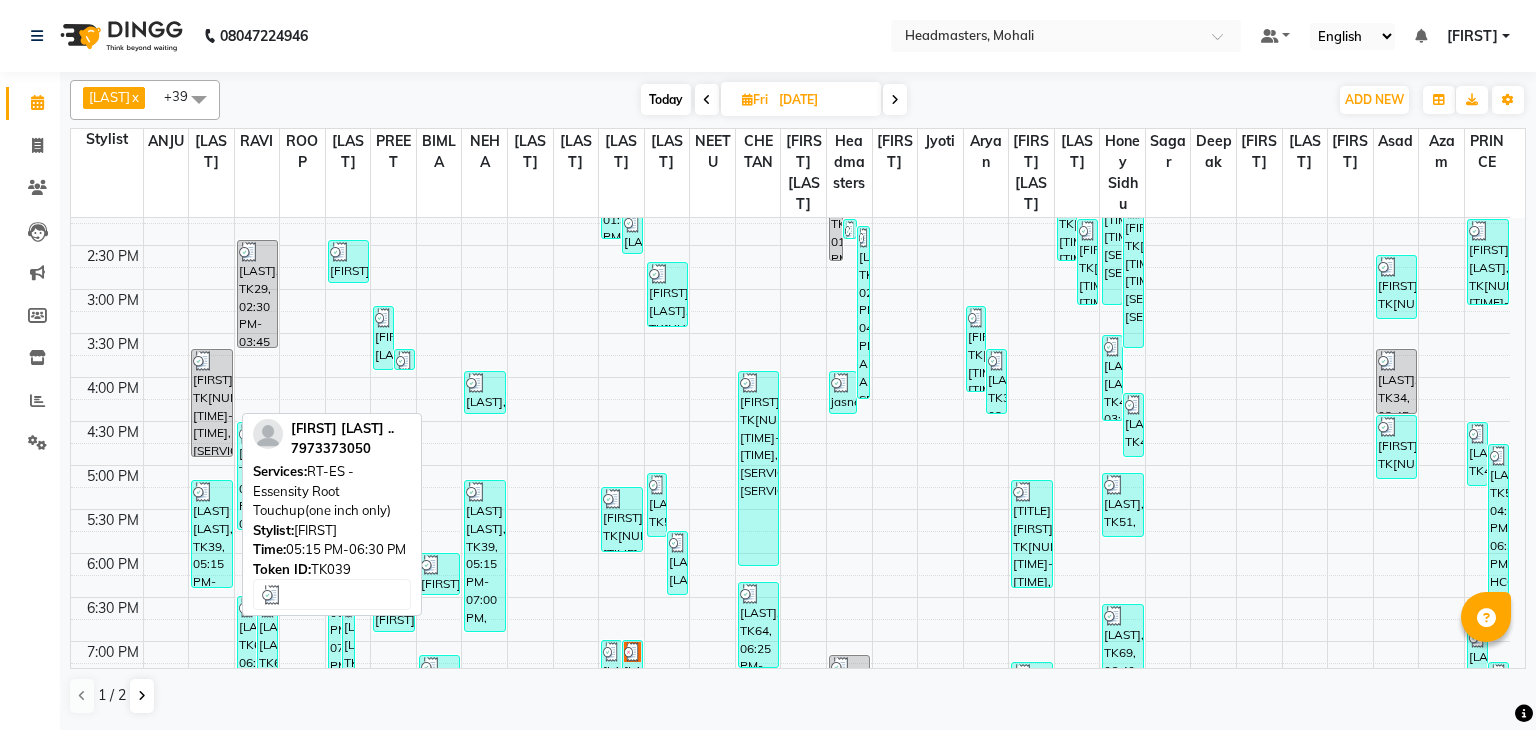 click at bounding box center (203, 492) 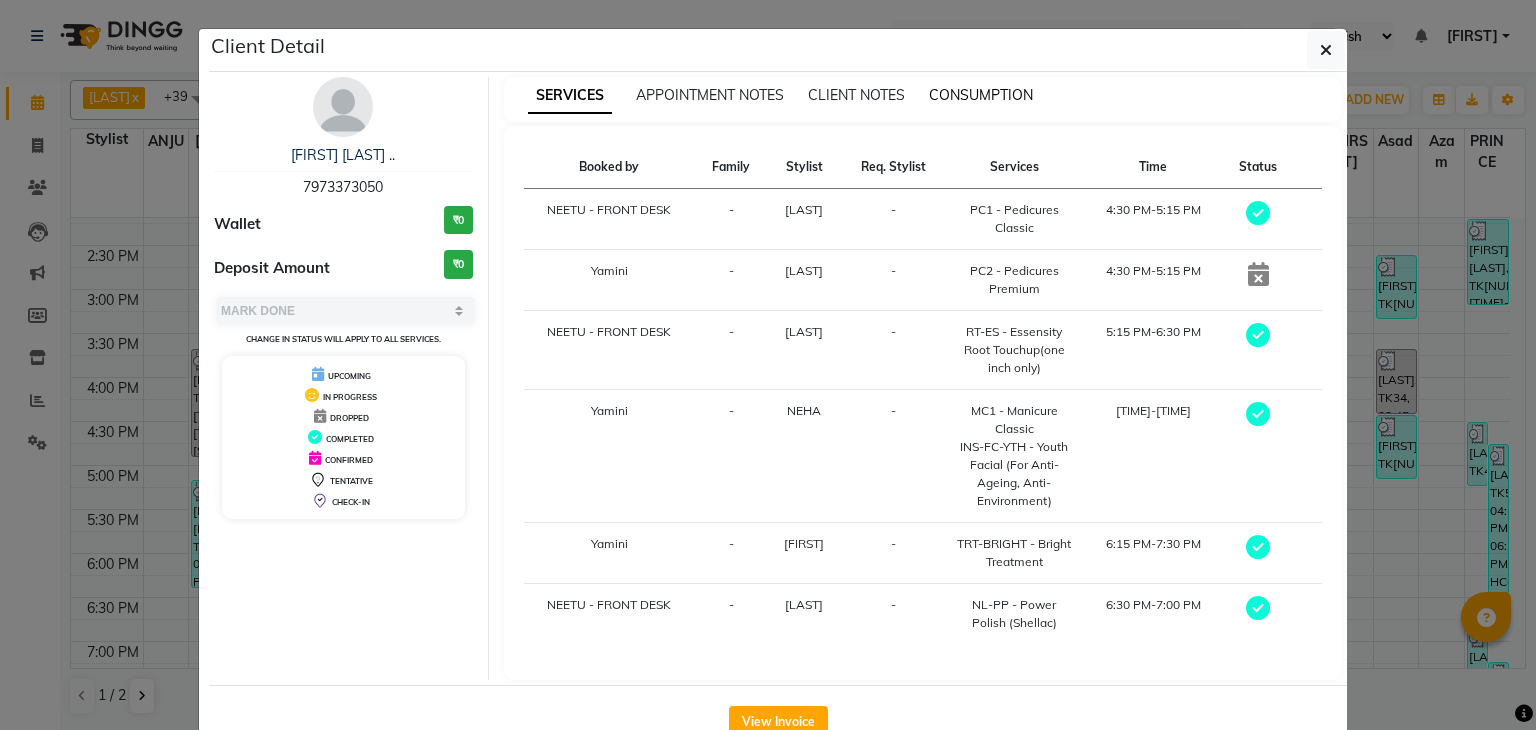 click on "CONSUMPTION" at bounding box center [981, 95] 